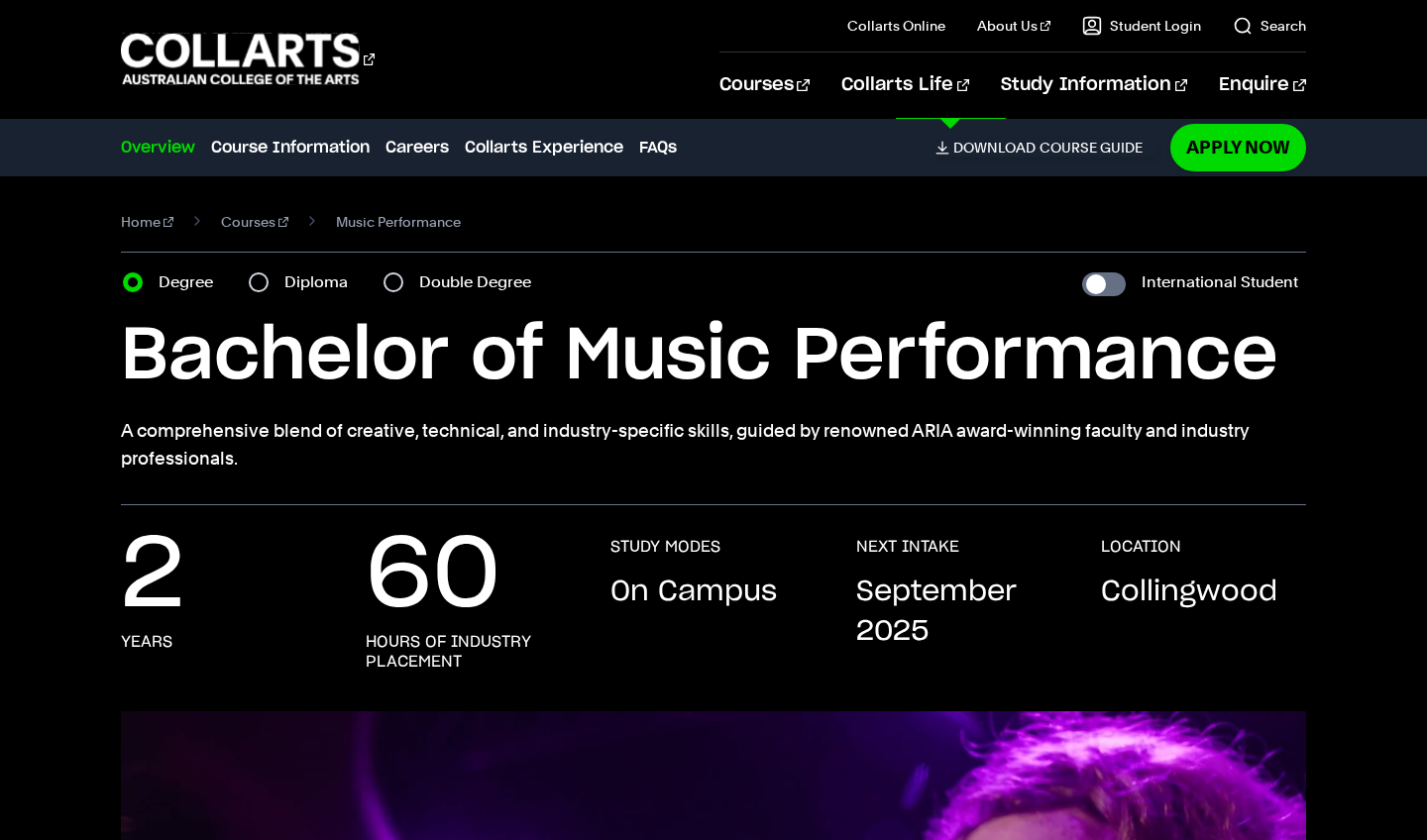 scroll, scrollTop: 0, scrollLeft: 0, axis: both 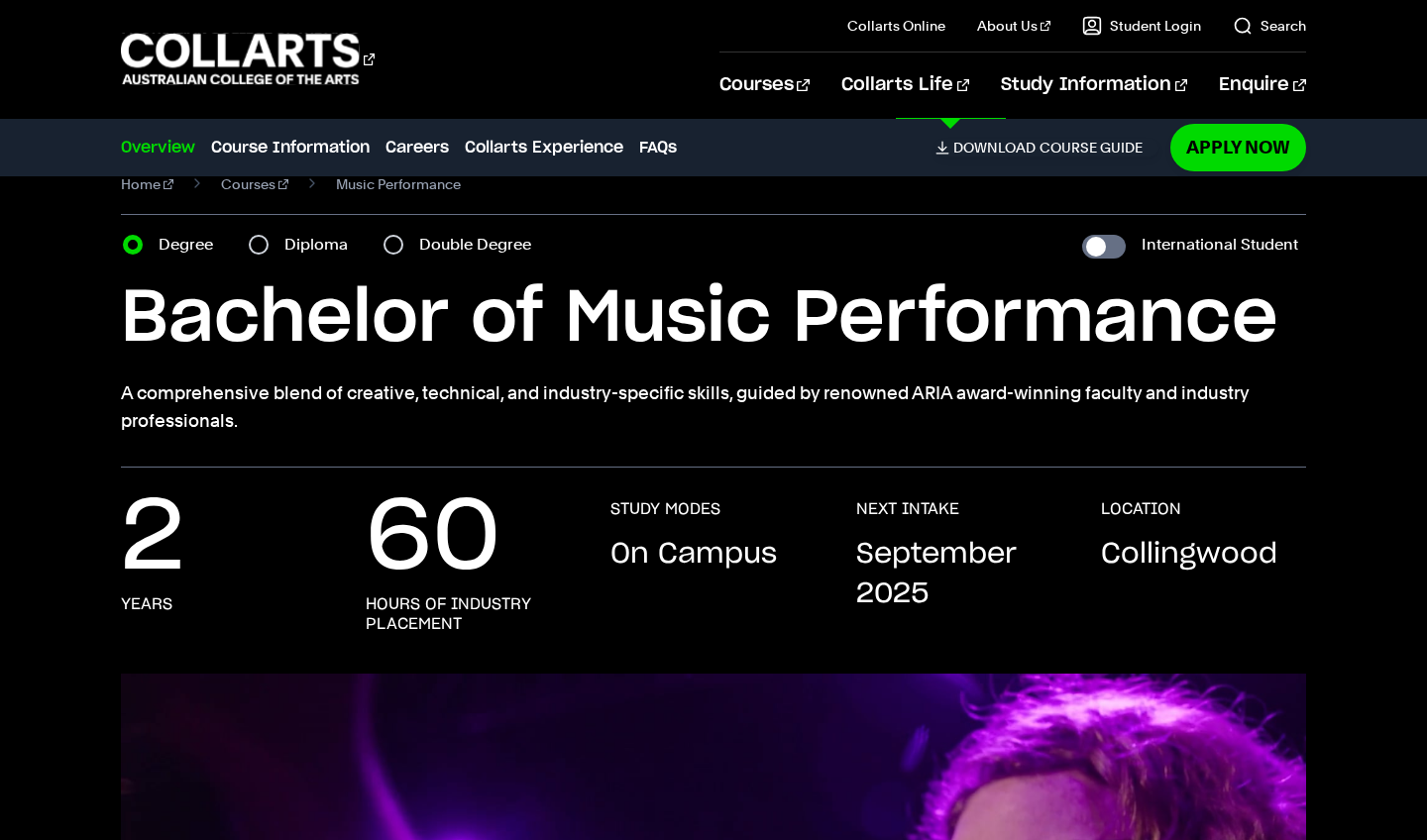 click on "Home
Courses
Music Performance
Course variant
Degree
Diploma
Double Degree
International Student" at bounding box center [713, 303] 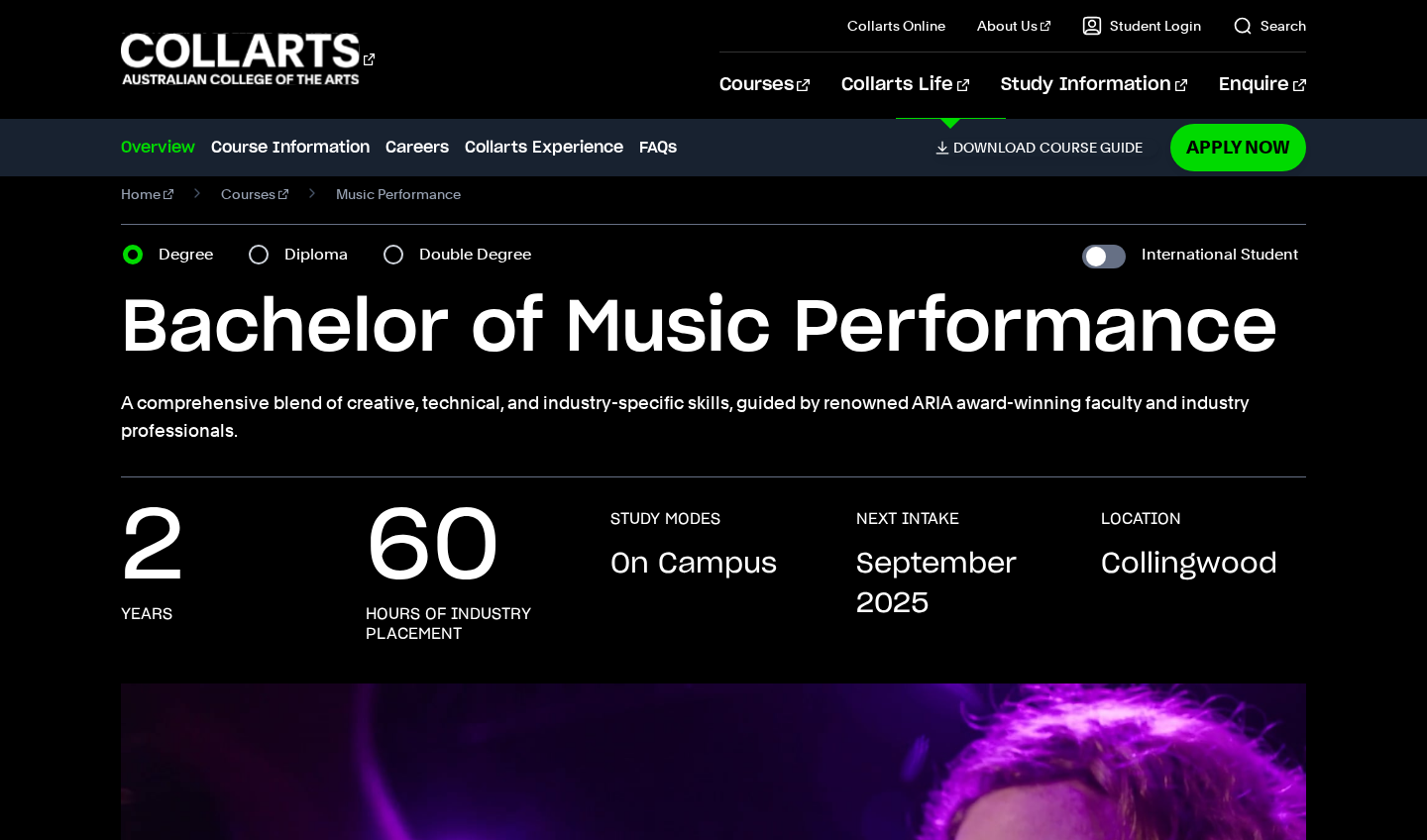 scroll, scrollTop: 44, scrollLeft: 0, axis: vertical 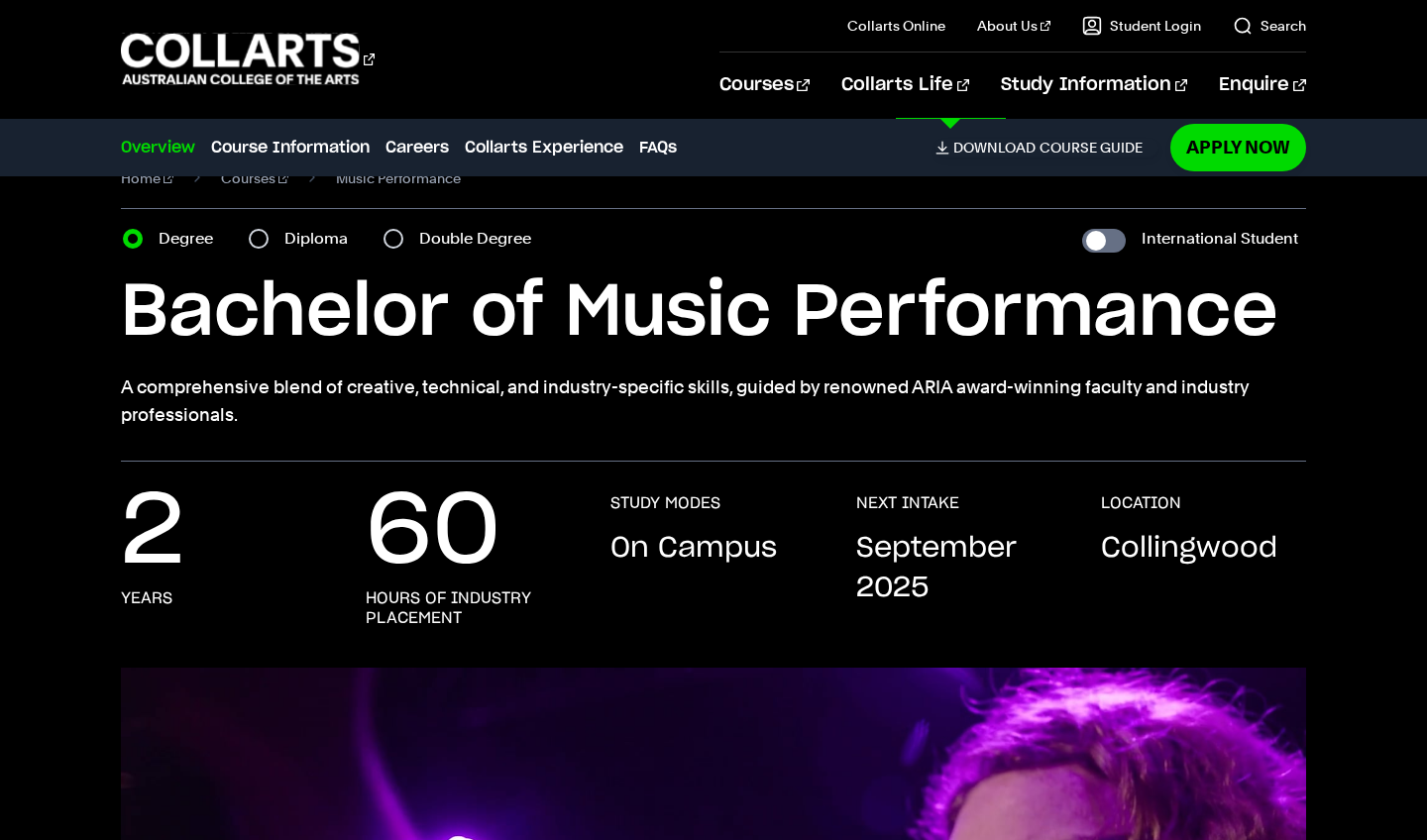 click on "Double Degree" at bounding box center (393, 239) 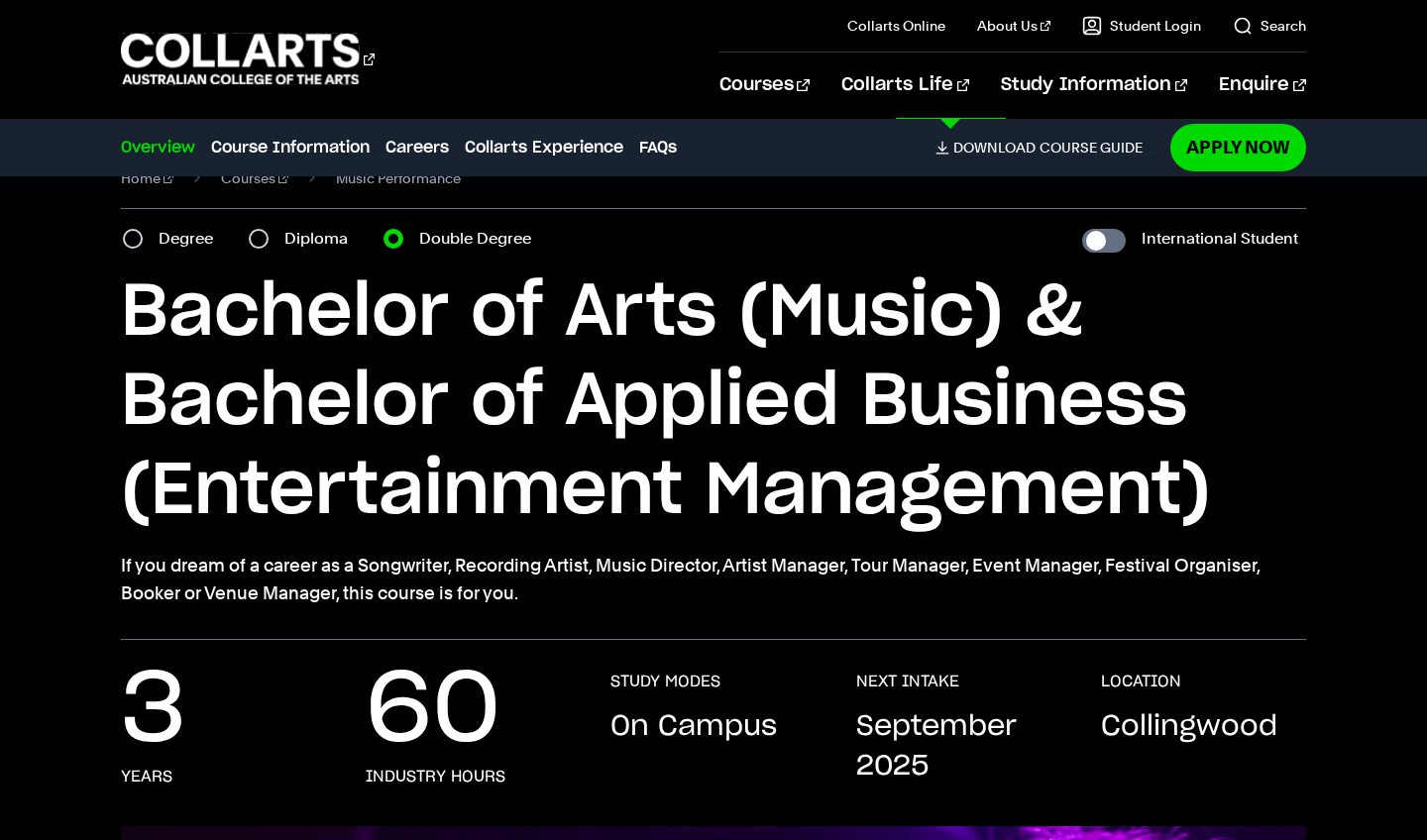click on "Degree" at bounding box center (133, 239) 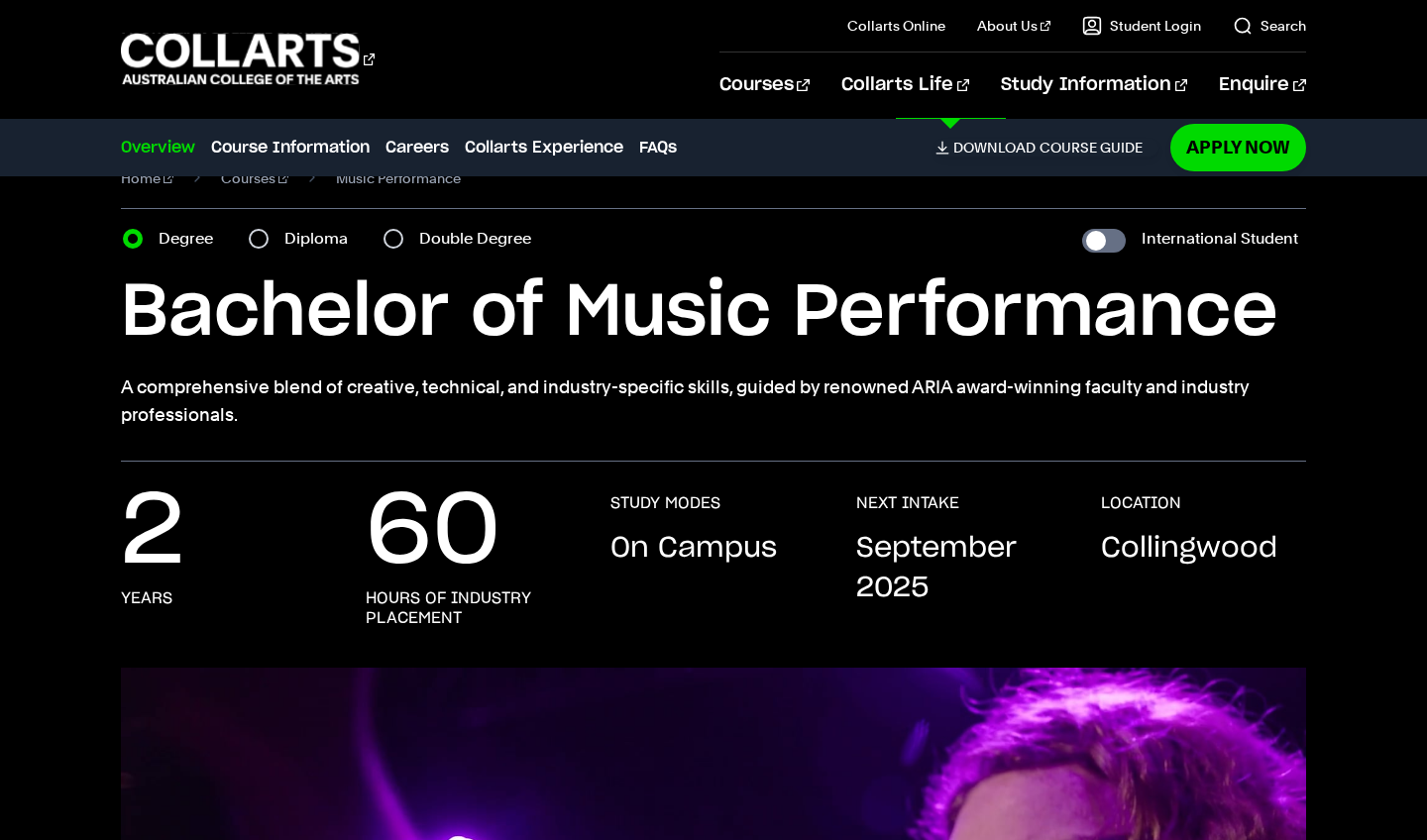 click on "Diploma" at bounding box center (322, 239) 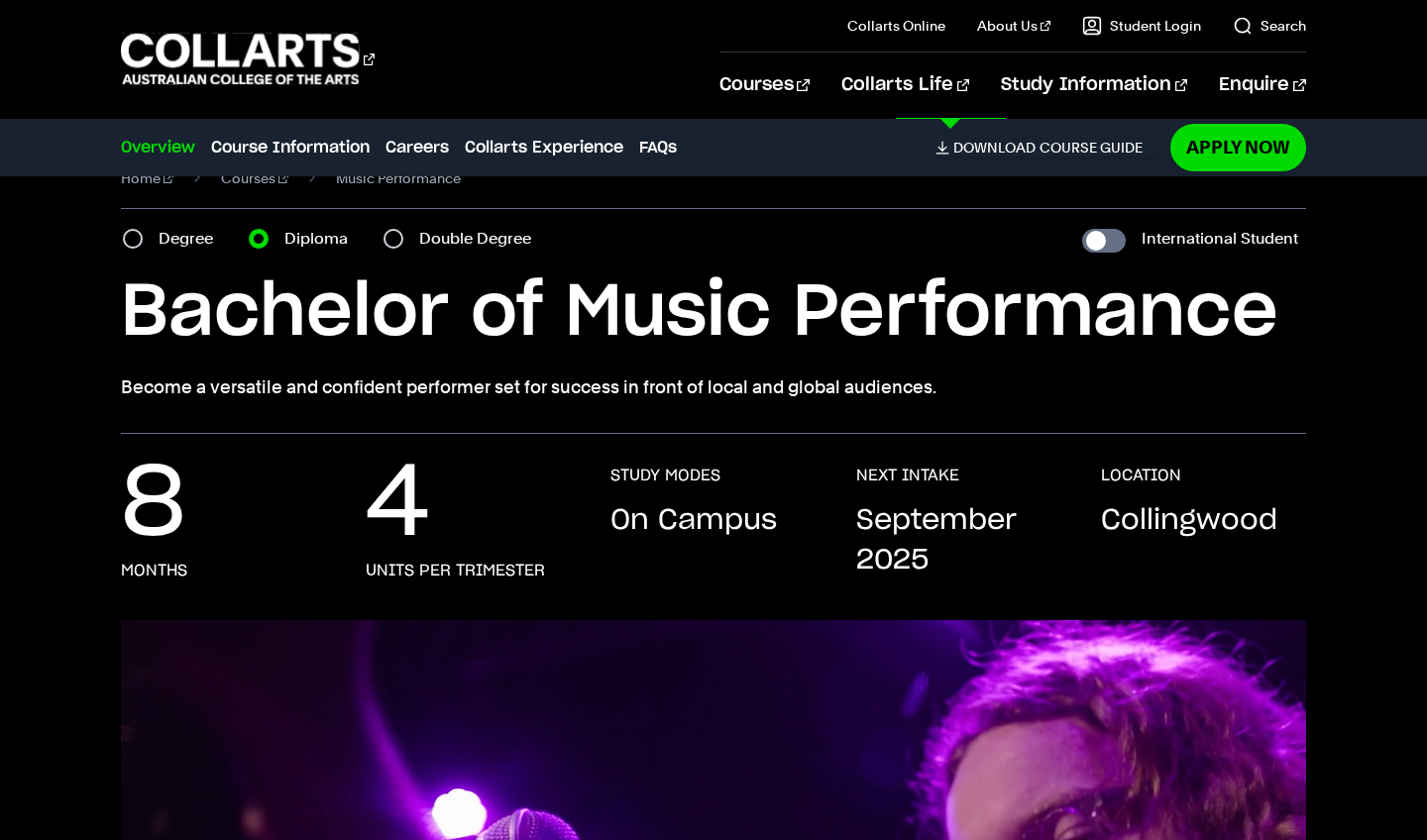 click on "Degree" at bounding box center [133, 239] 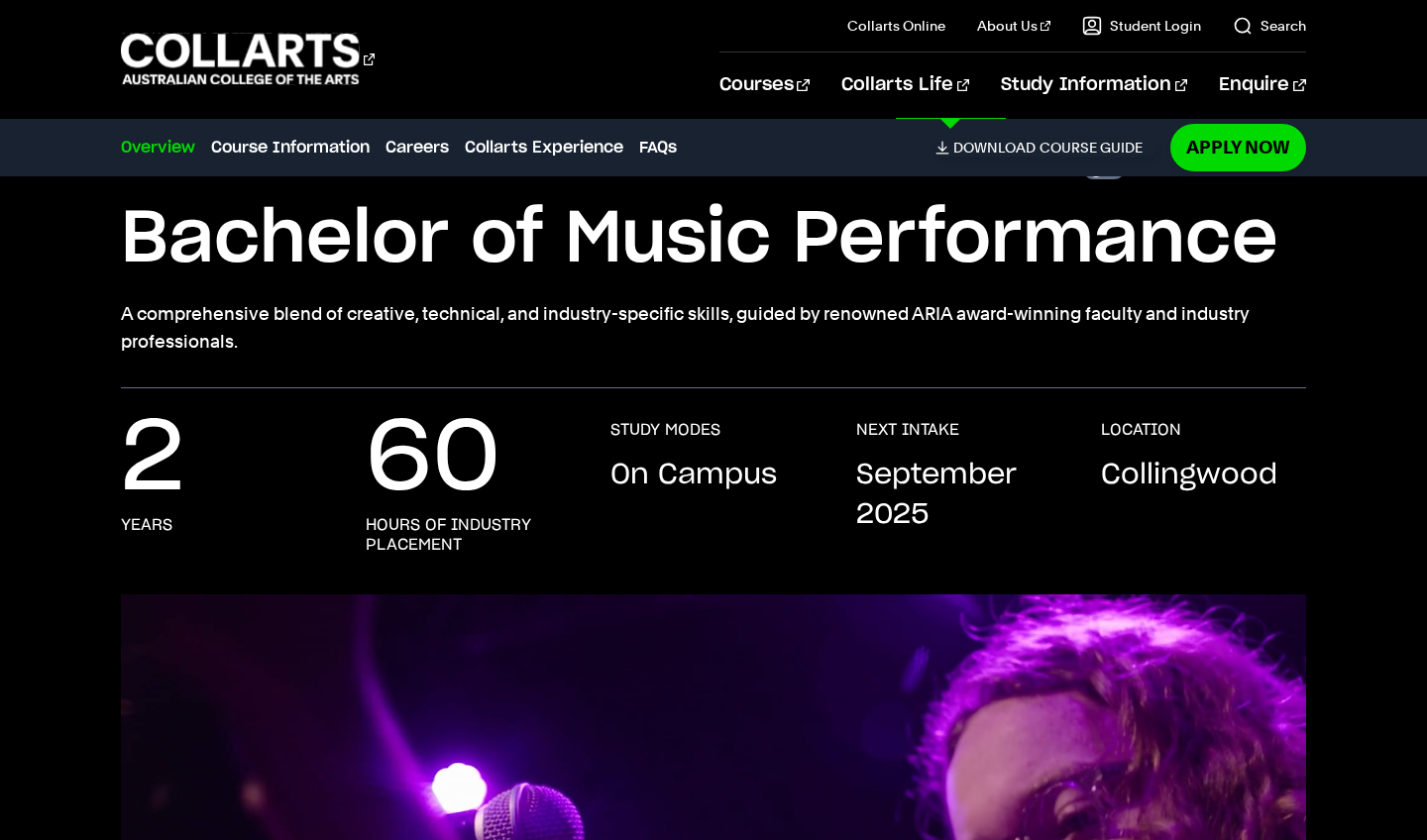 scroll, scrollTop: 60, scrollLeft: 0, axis: vertical 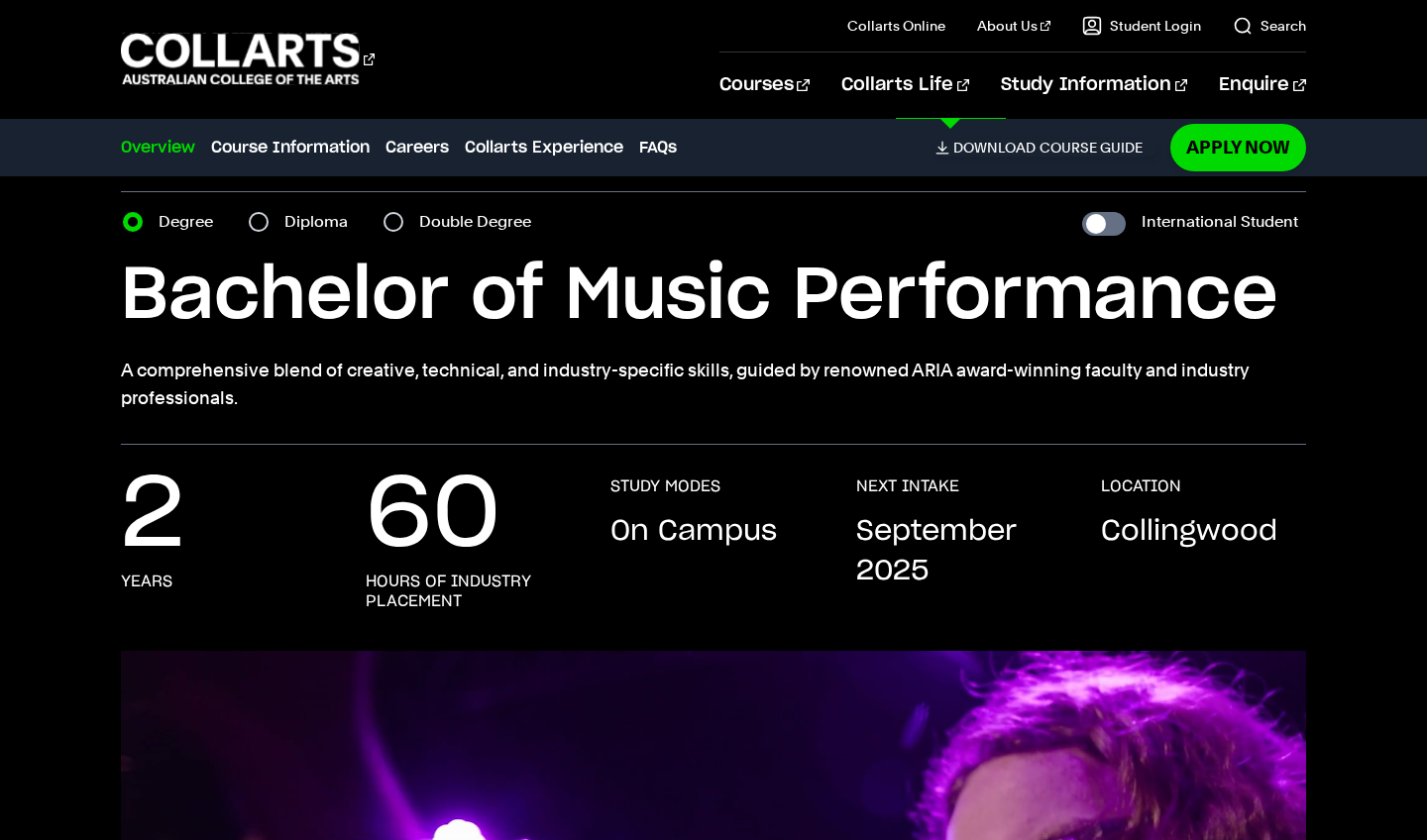 click on "Diploma" at bounding box center [322, 222] 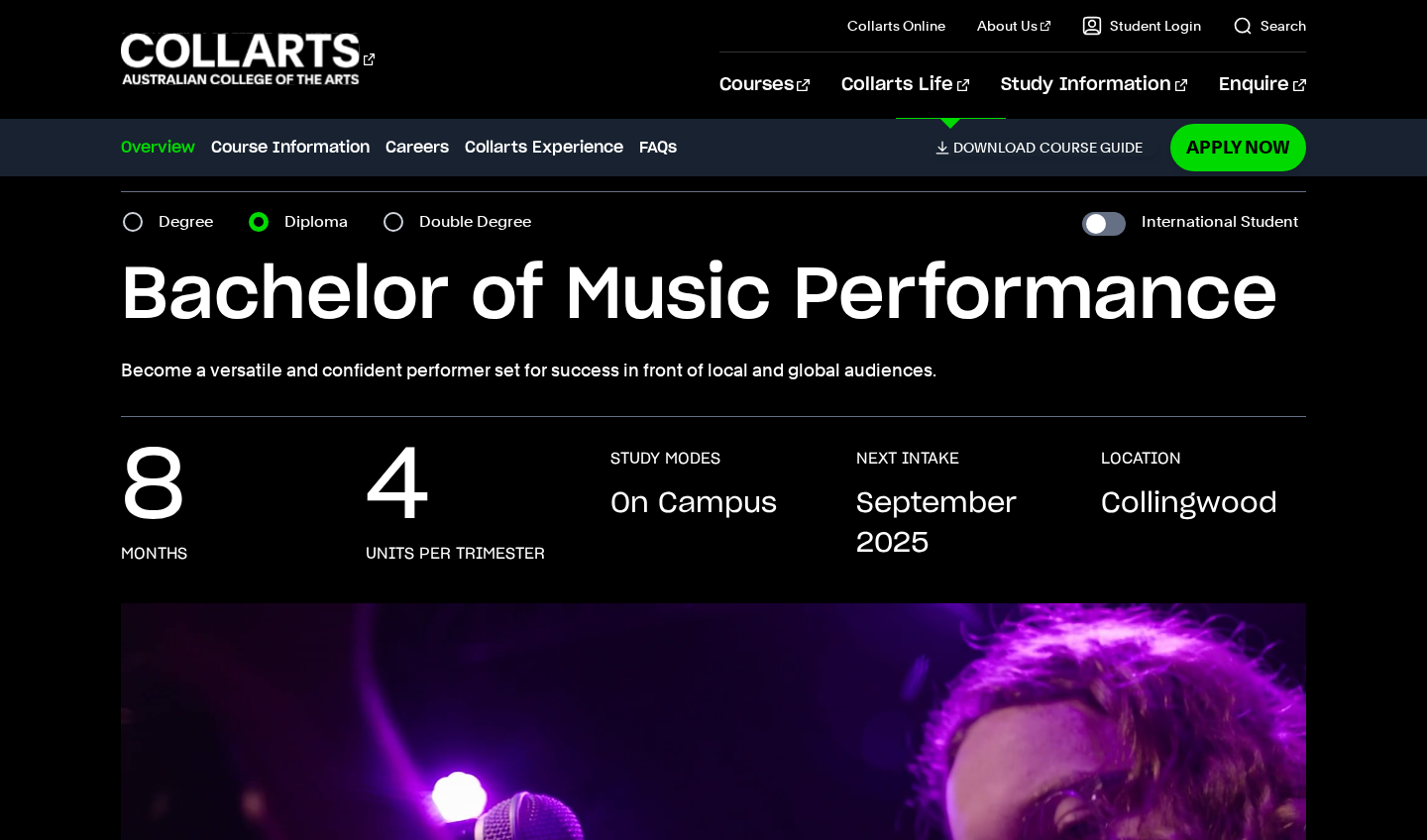 click on "Double Degree" at bounding box center (463, 222) 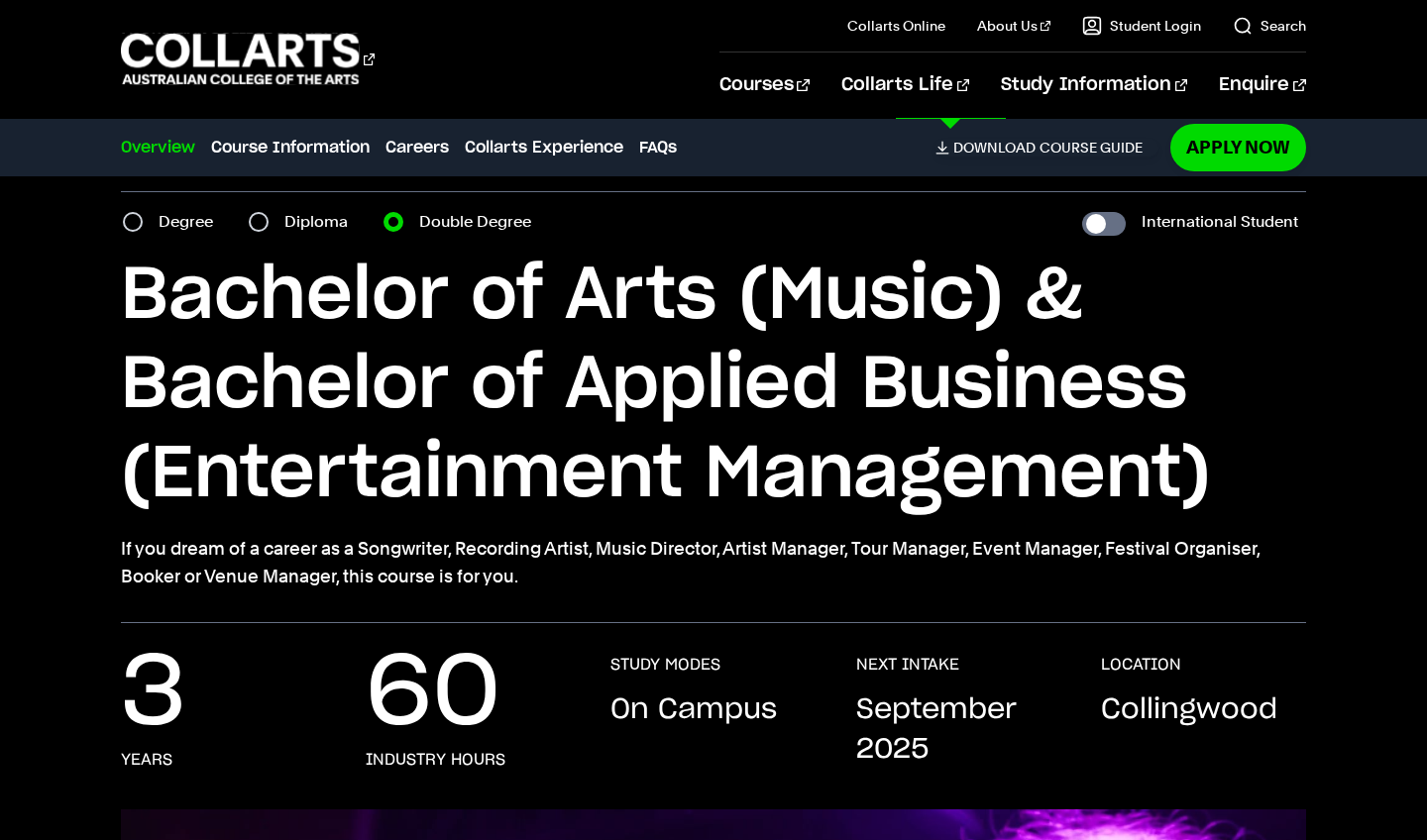 click on "Degree" at bounding box center [133, 222] 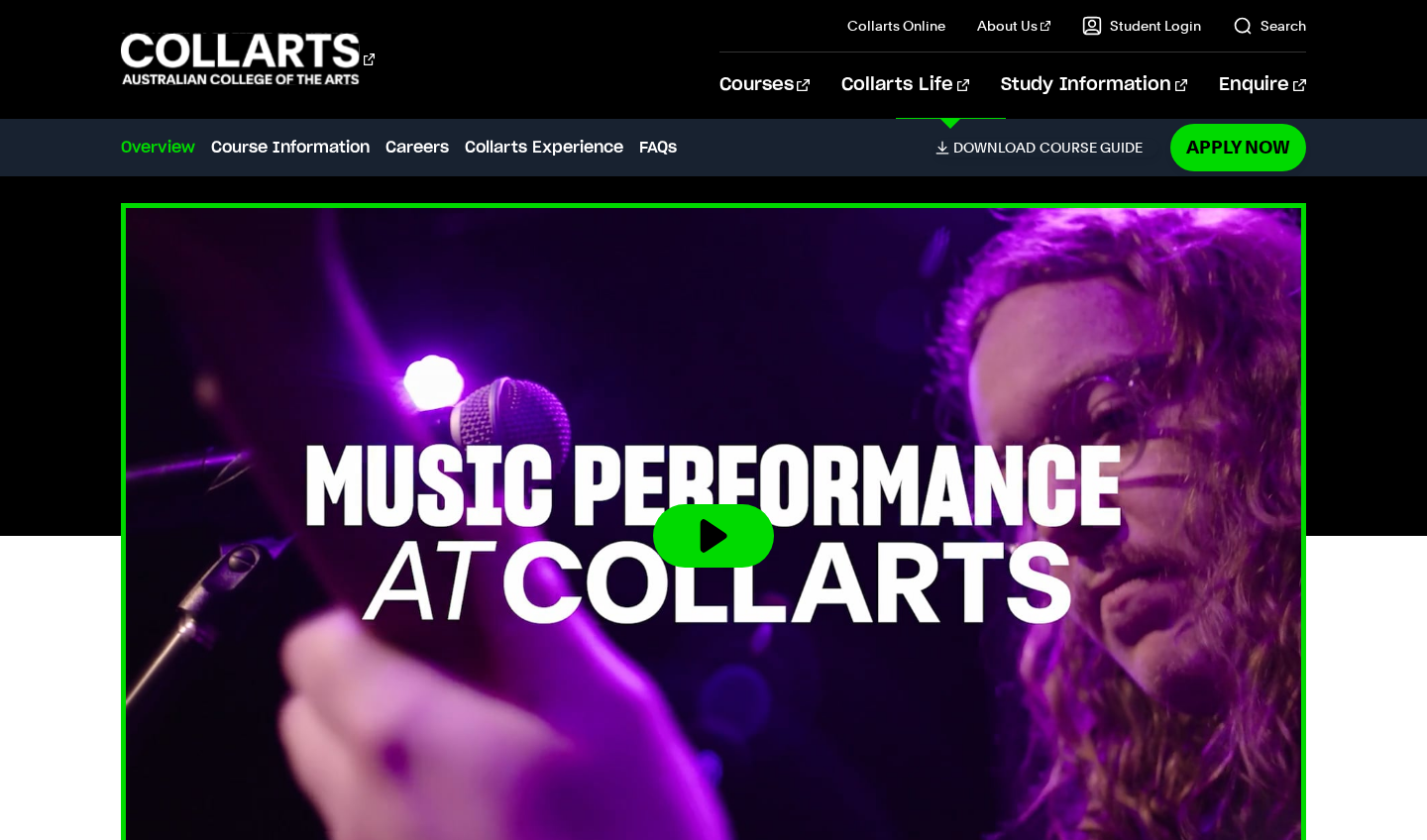 scroll, scrollTop: 511, scrollLeft: 0, axis: vertical 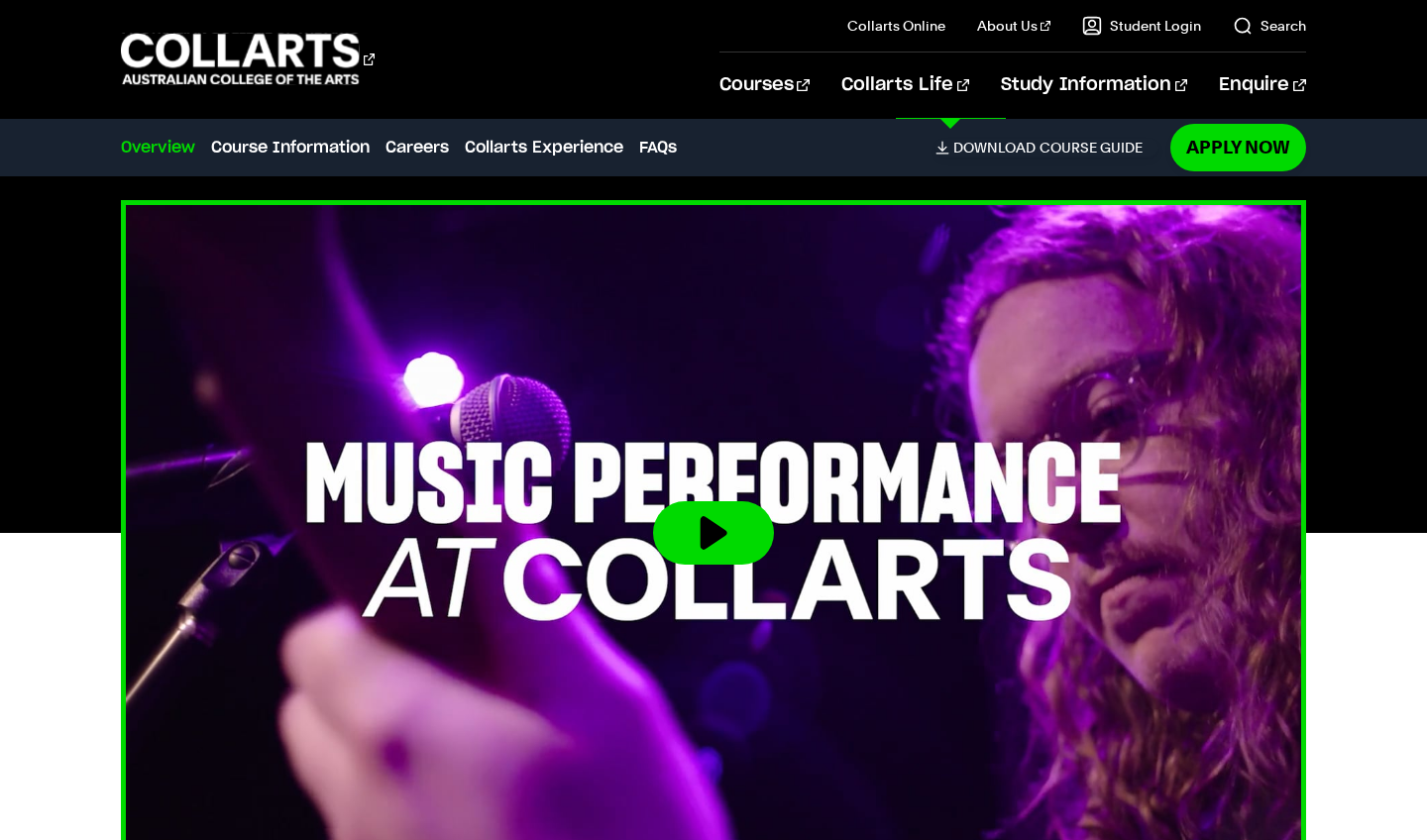 click at bounding box center [714, 533] 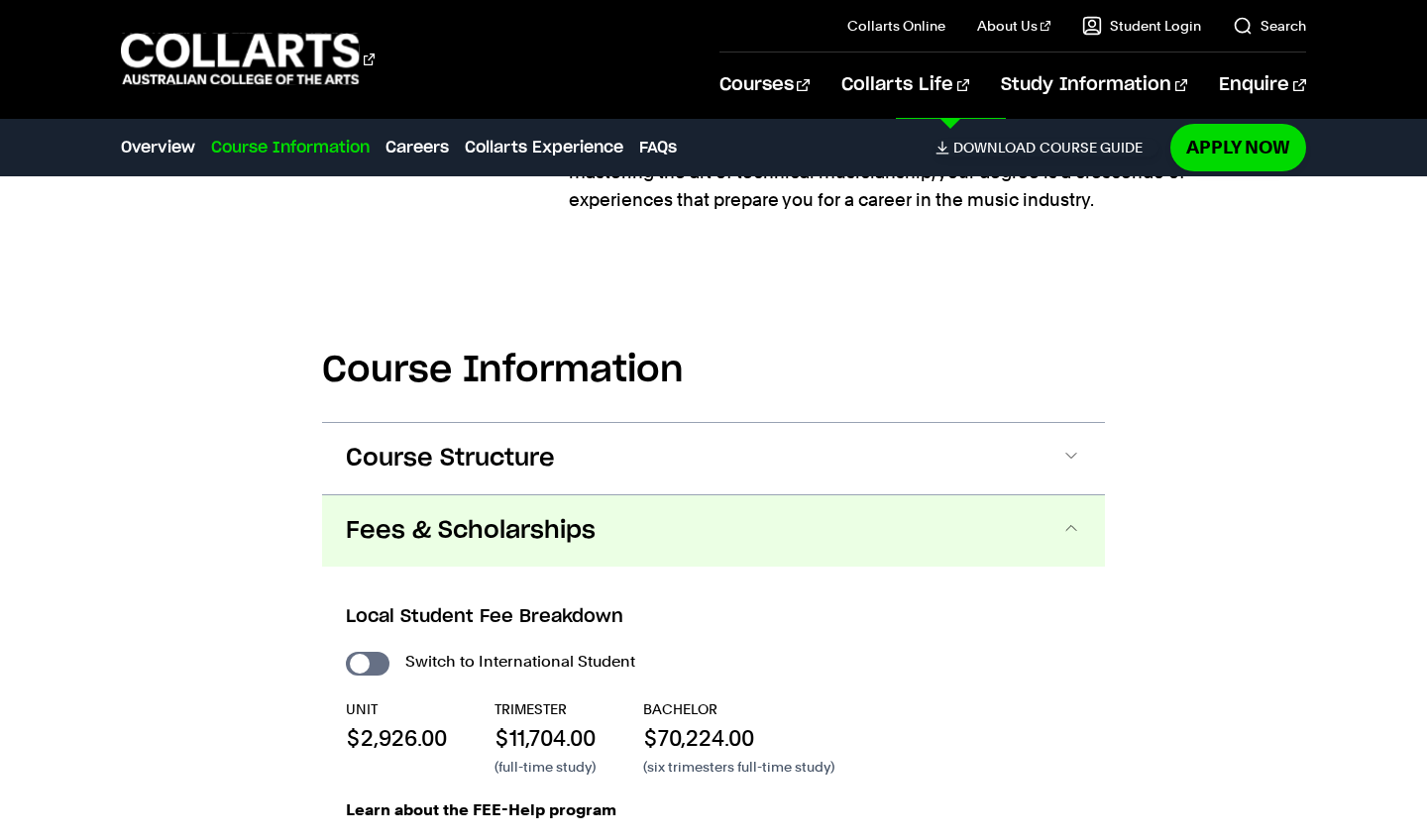 scroll, scrollTop: 1706, scrollLeft: 0, axis: vertical 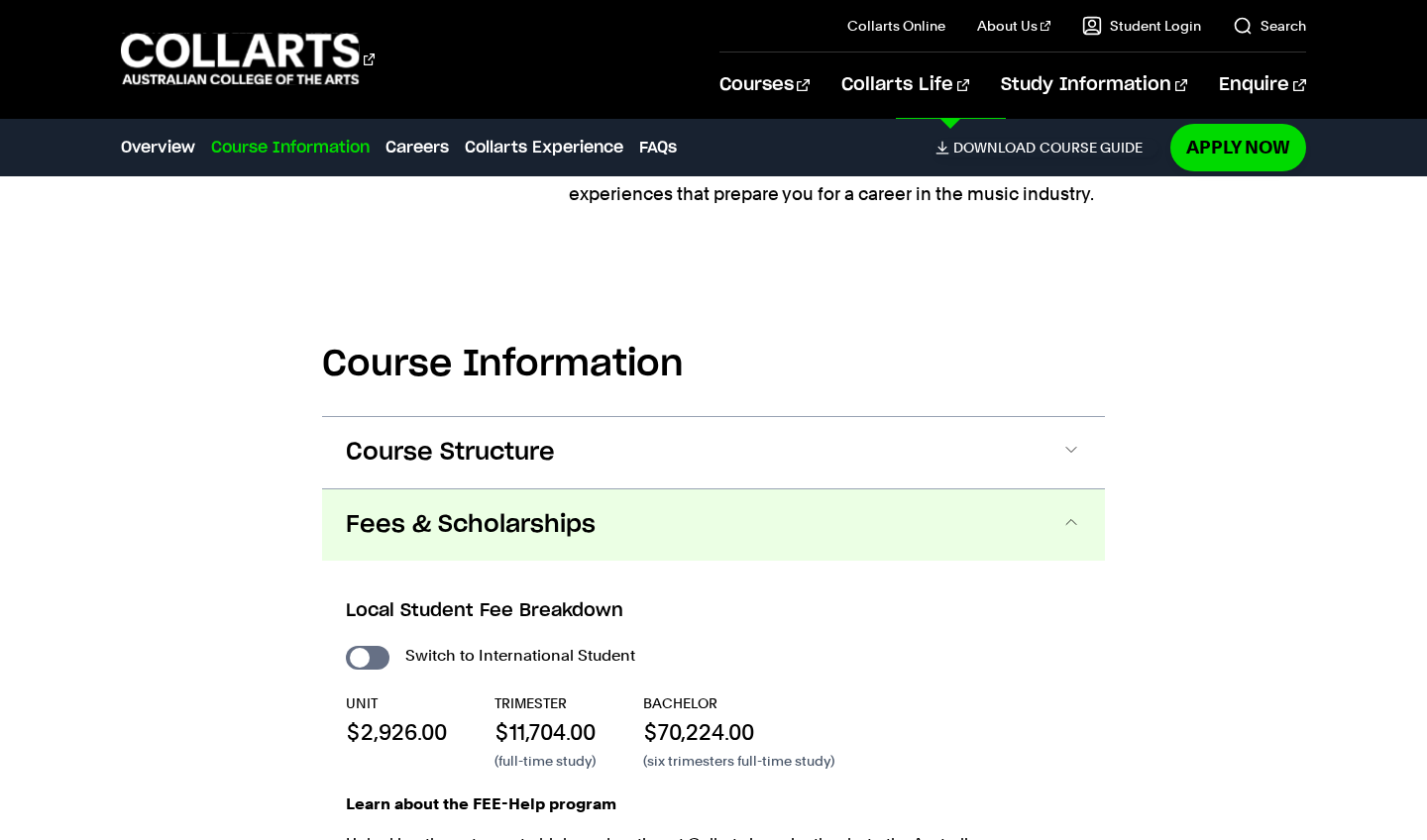 click on "Fees & Scholarships" at bounding box center (714, 525) 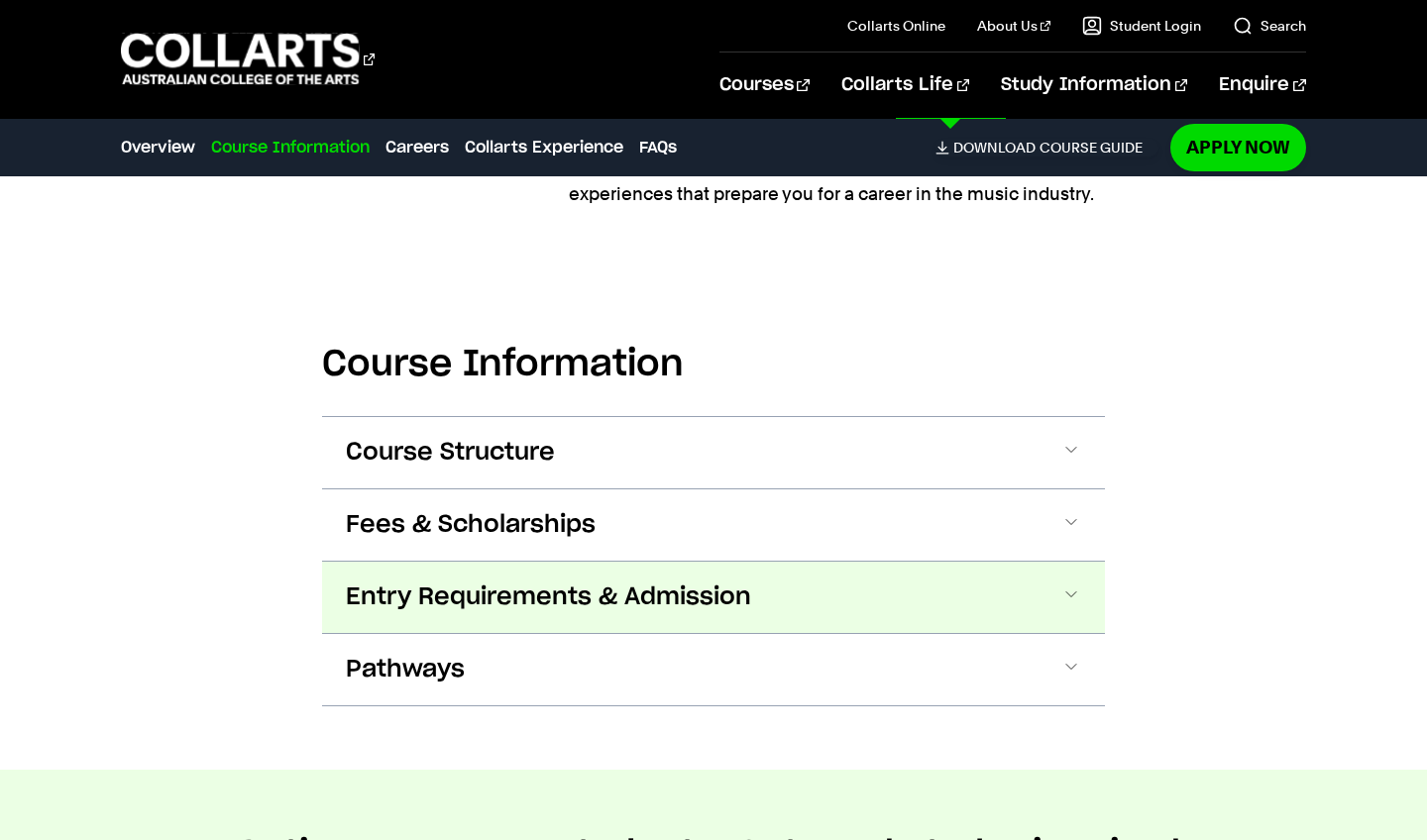 click on "Entry Requirements & Admission" at bounding box center (714, 597) 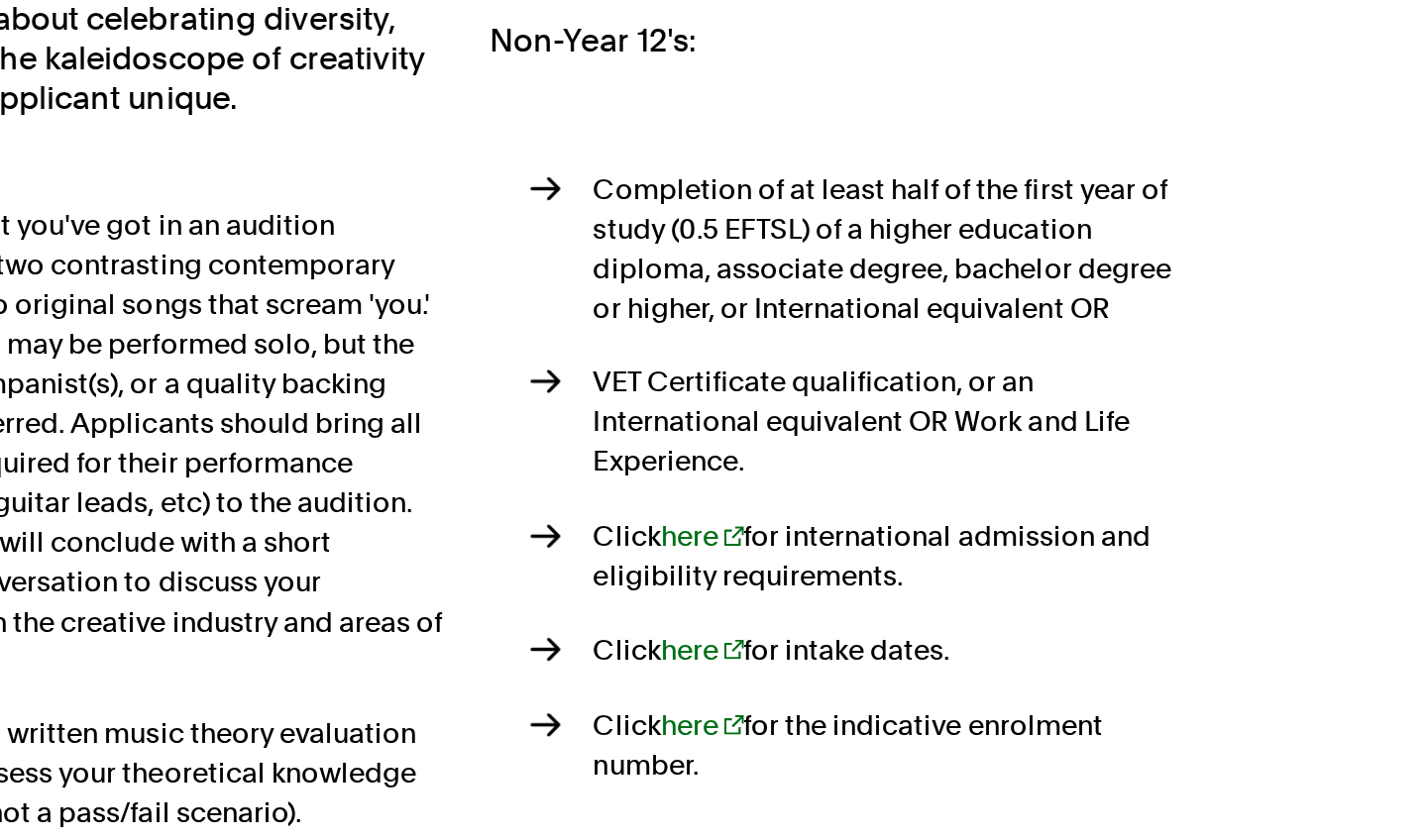 scroll, scrollTop: 2137, scrollLeft: 0, axis: vertical 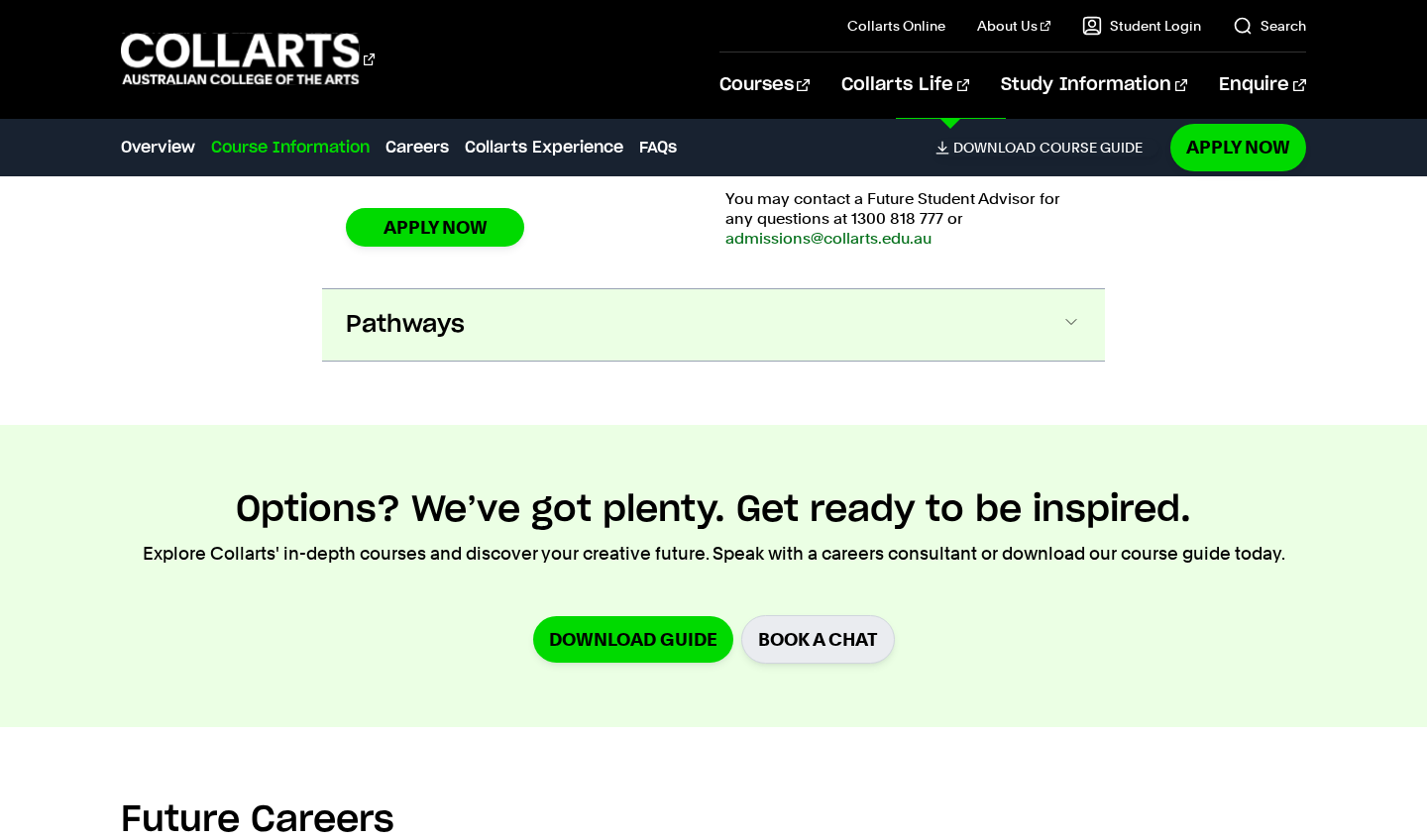 click on "Pathways" at bounding box center [714, 325] 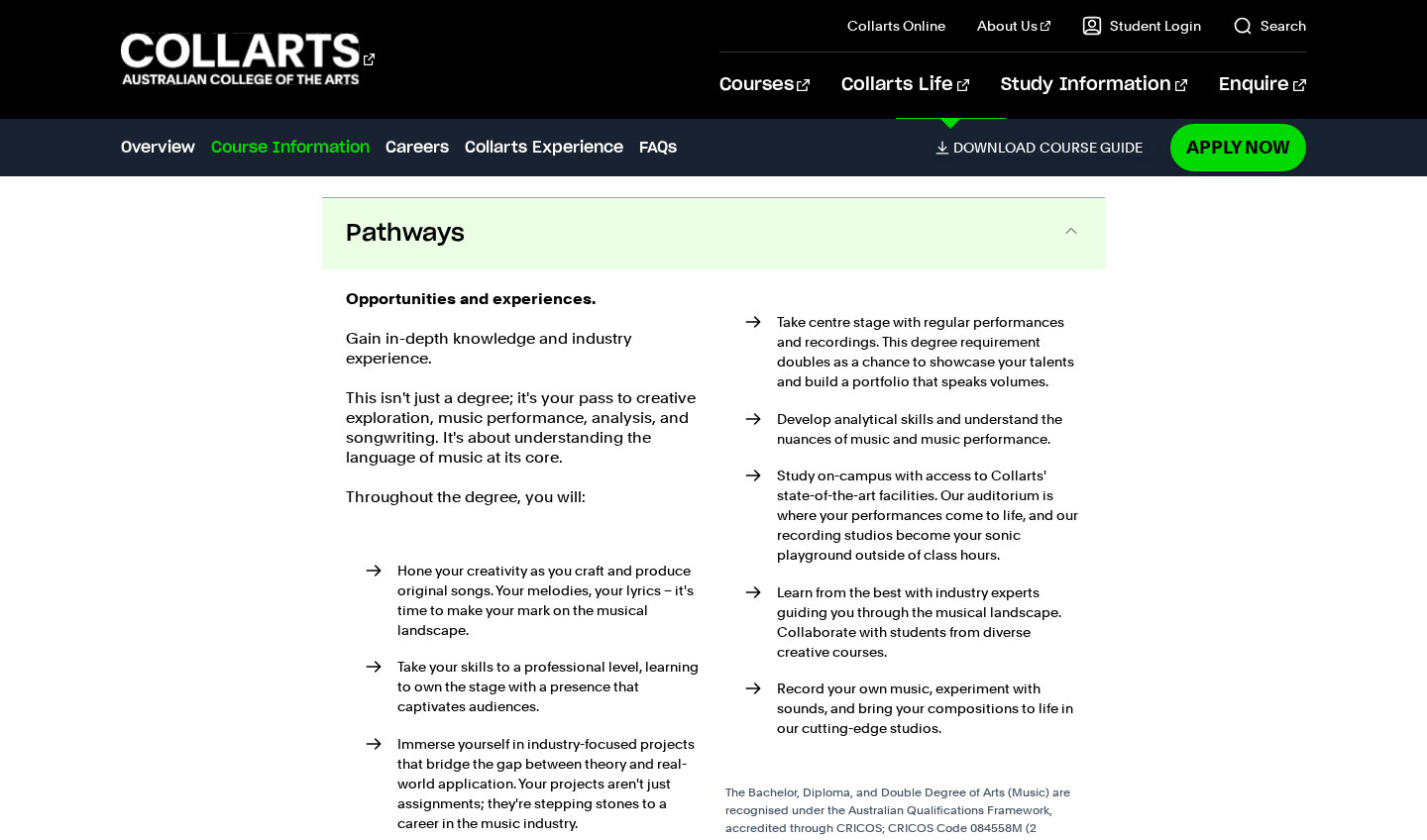 click on "Pathways" at bounding box center [714, 234] 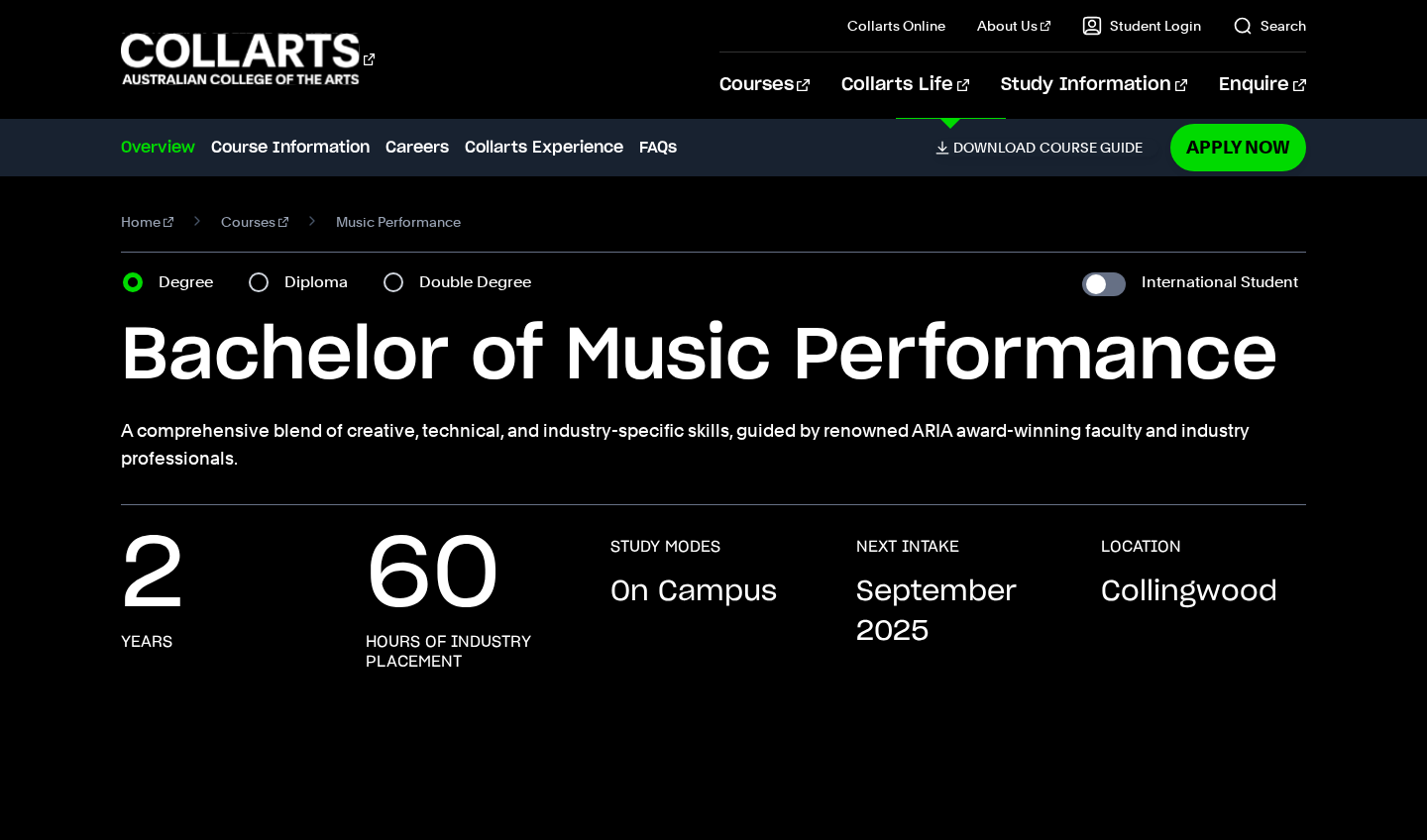 scroll, scrollTop: 0, scrollLeft: 0, axis: both 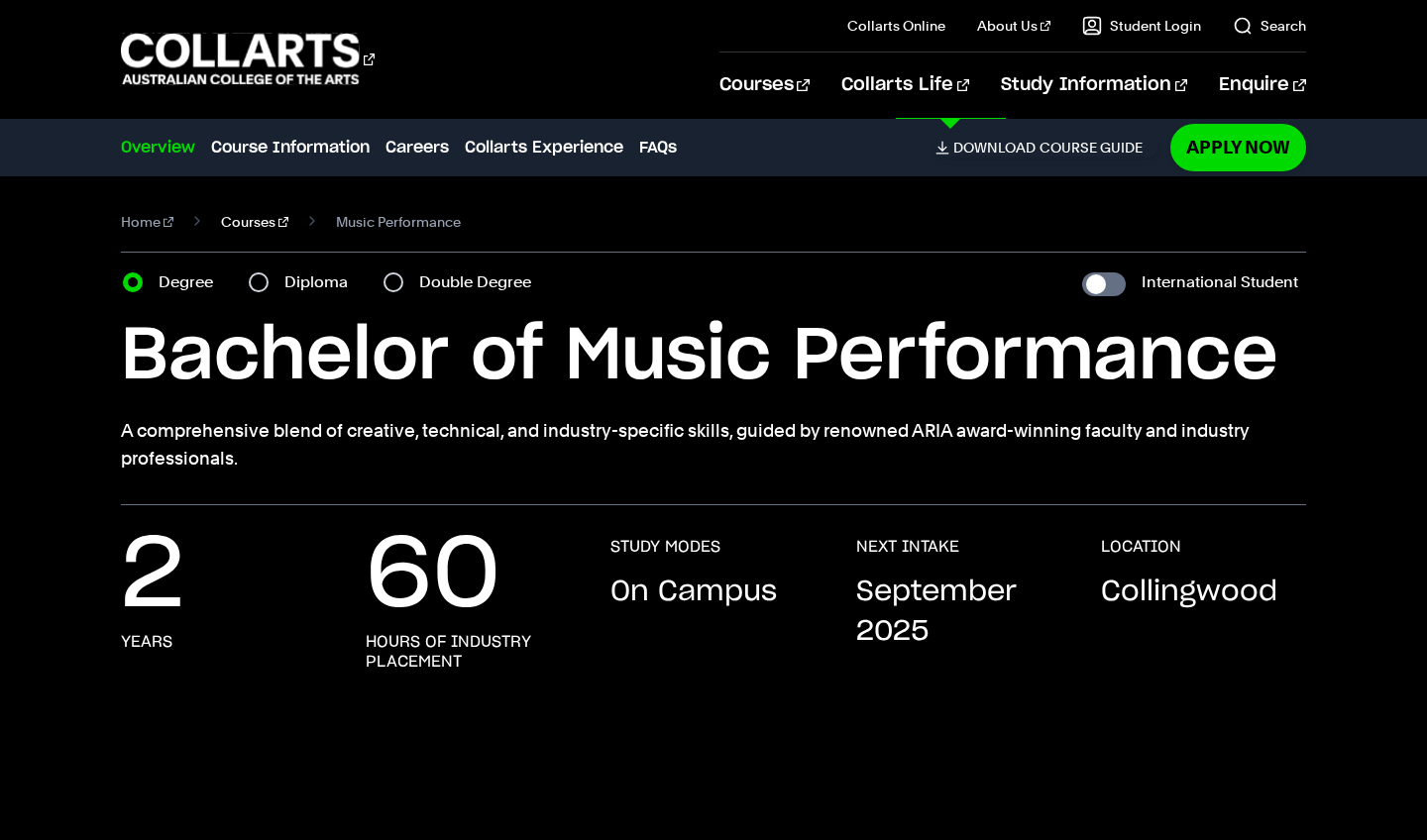 click on "Courses" at bounding box center (255, 222) 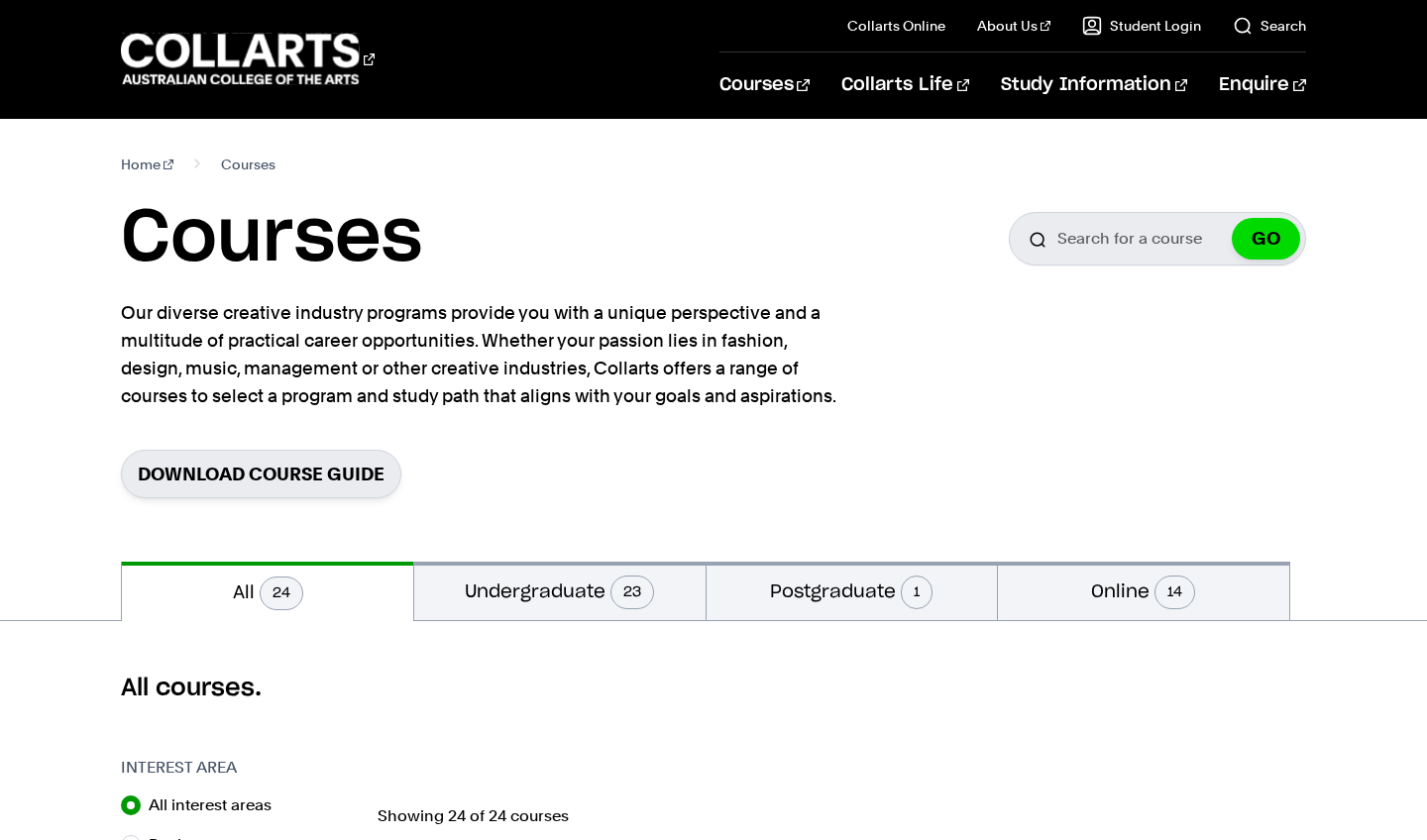 scroll, scrollTop: 0, scrollLeft: 0, axis: both 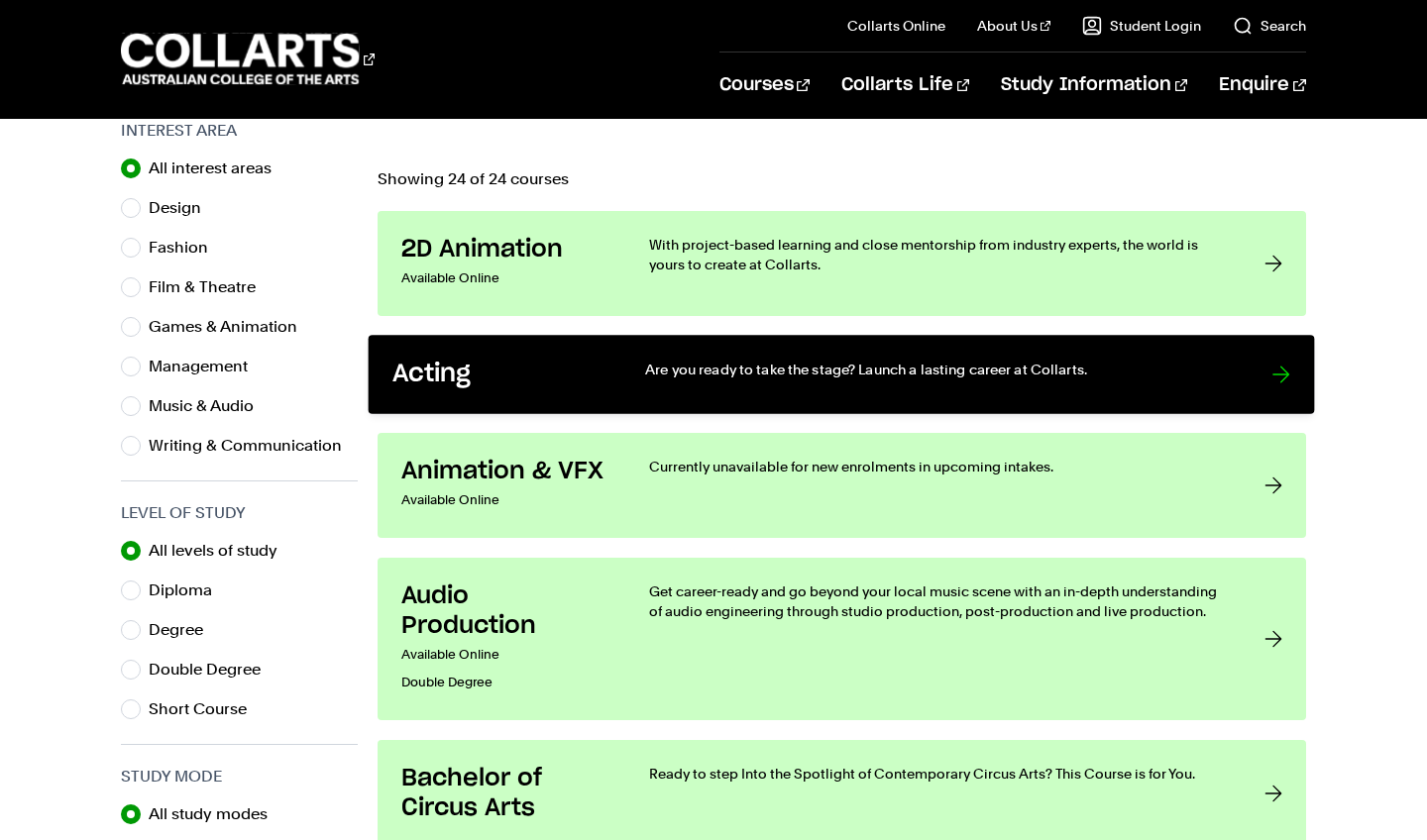 click on "Acting" at bounding box center [499, 374] 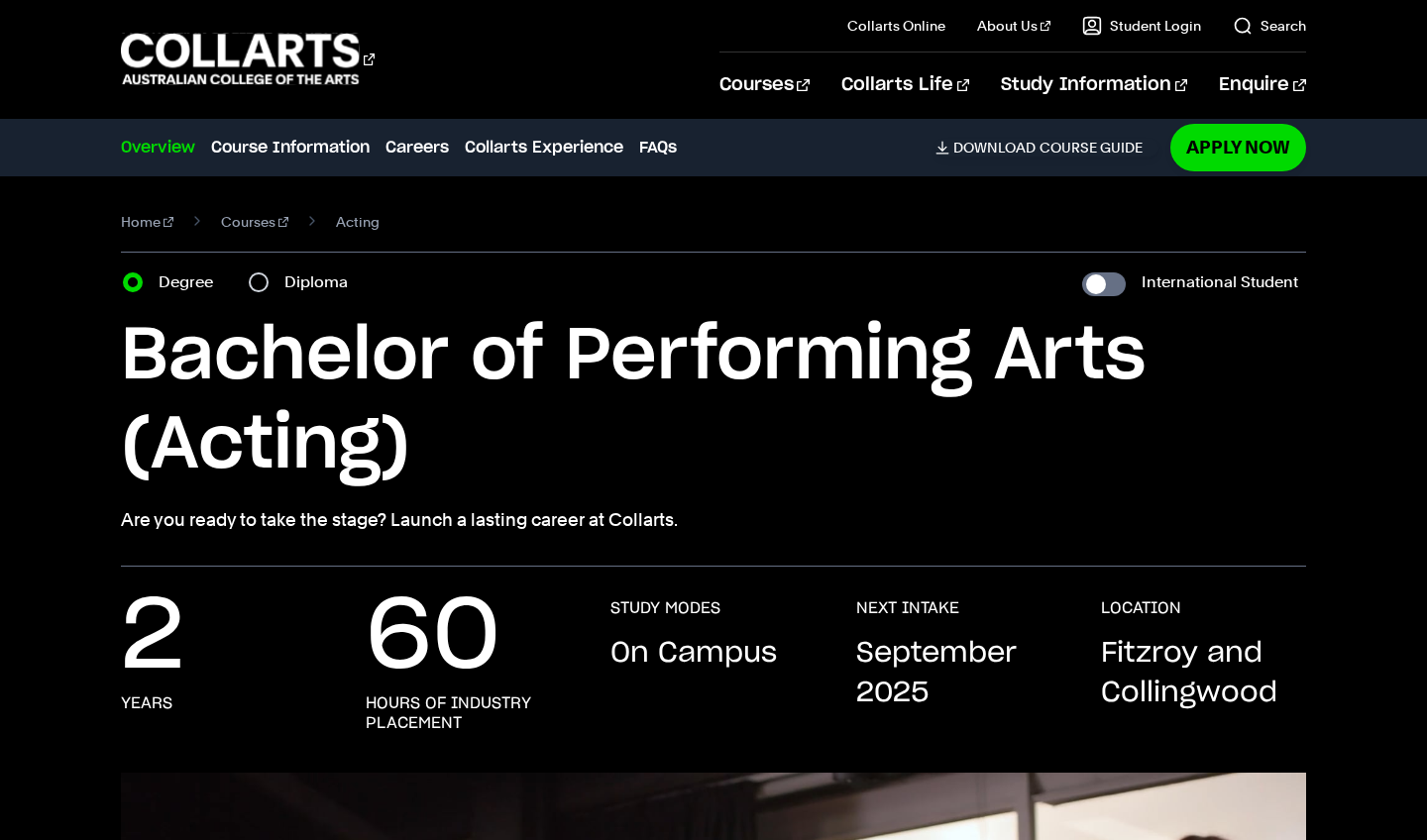 scroll, scrollTop: 0, scrollLeft: 0, axis: both 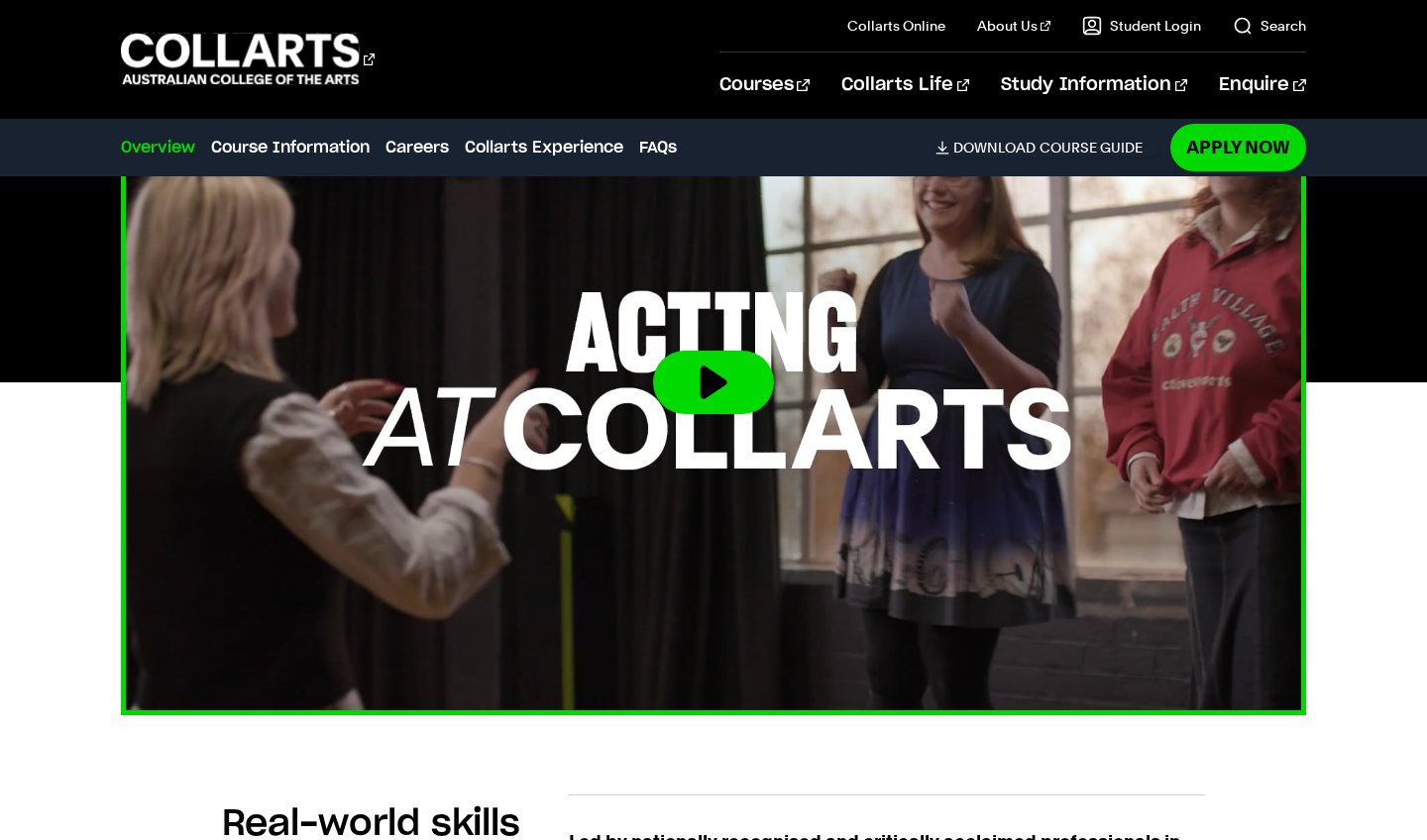 click at bounding box center [714, 382] 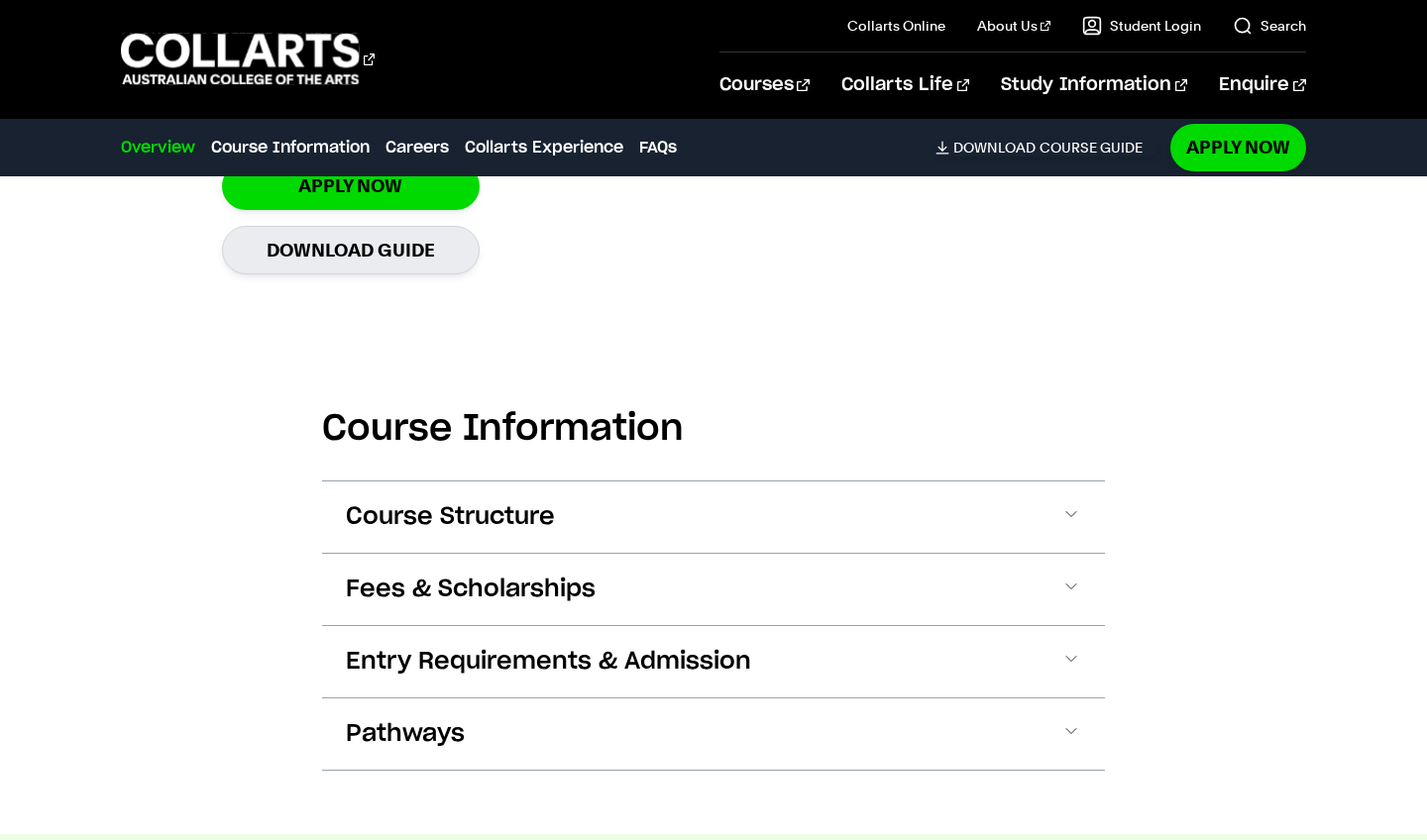 scroll, scrollTop: 1771, scrollLeft: 0, axis: vertical 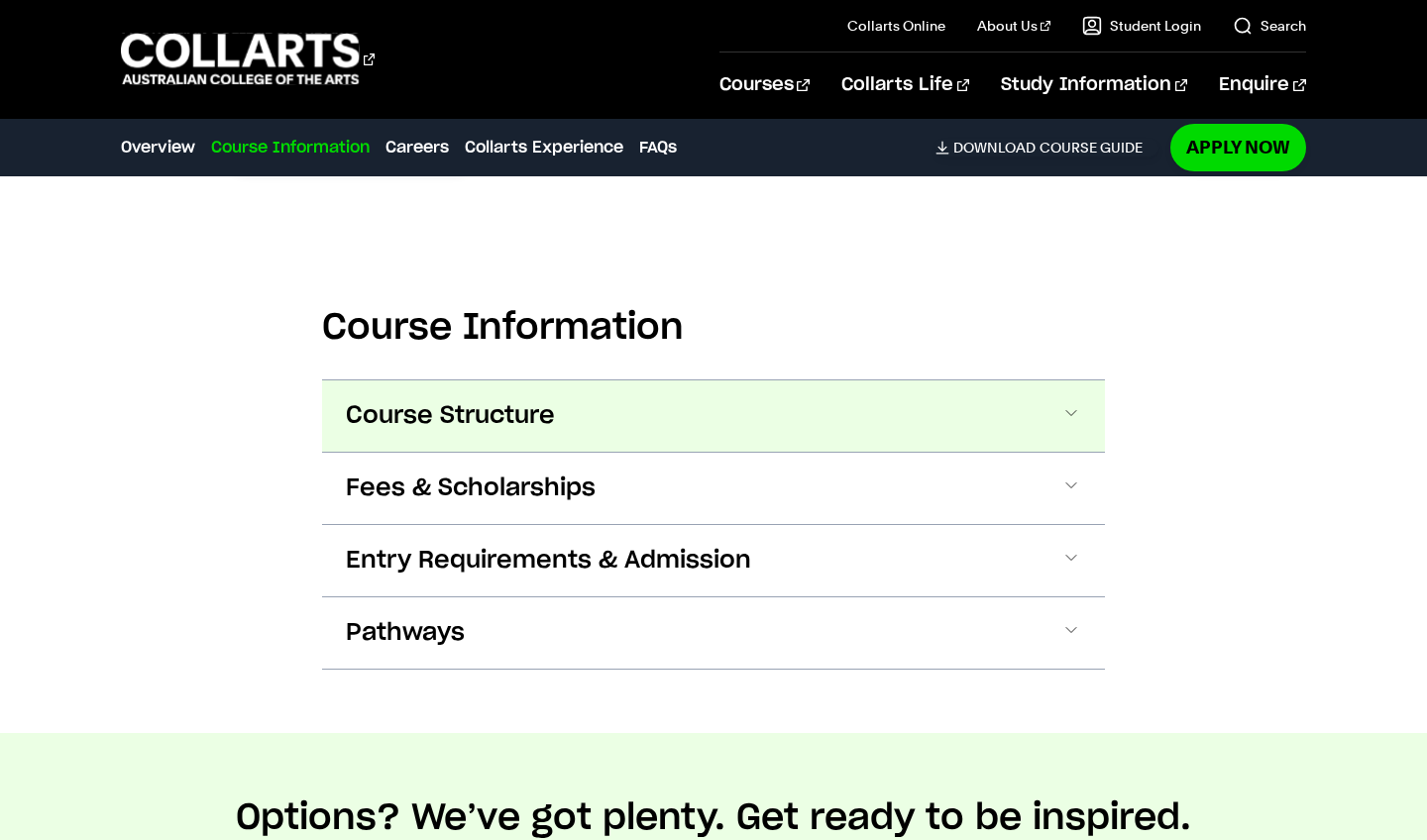 click on "Course Structure" at bounding box center (714, 416) 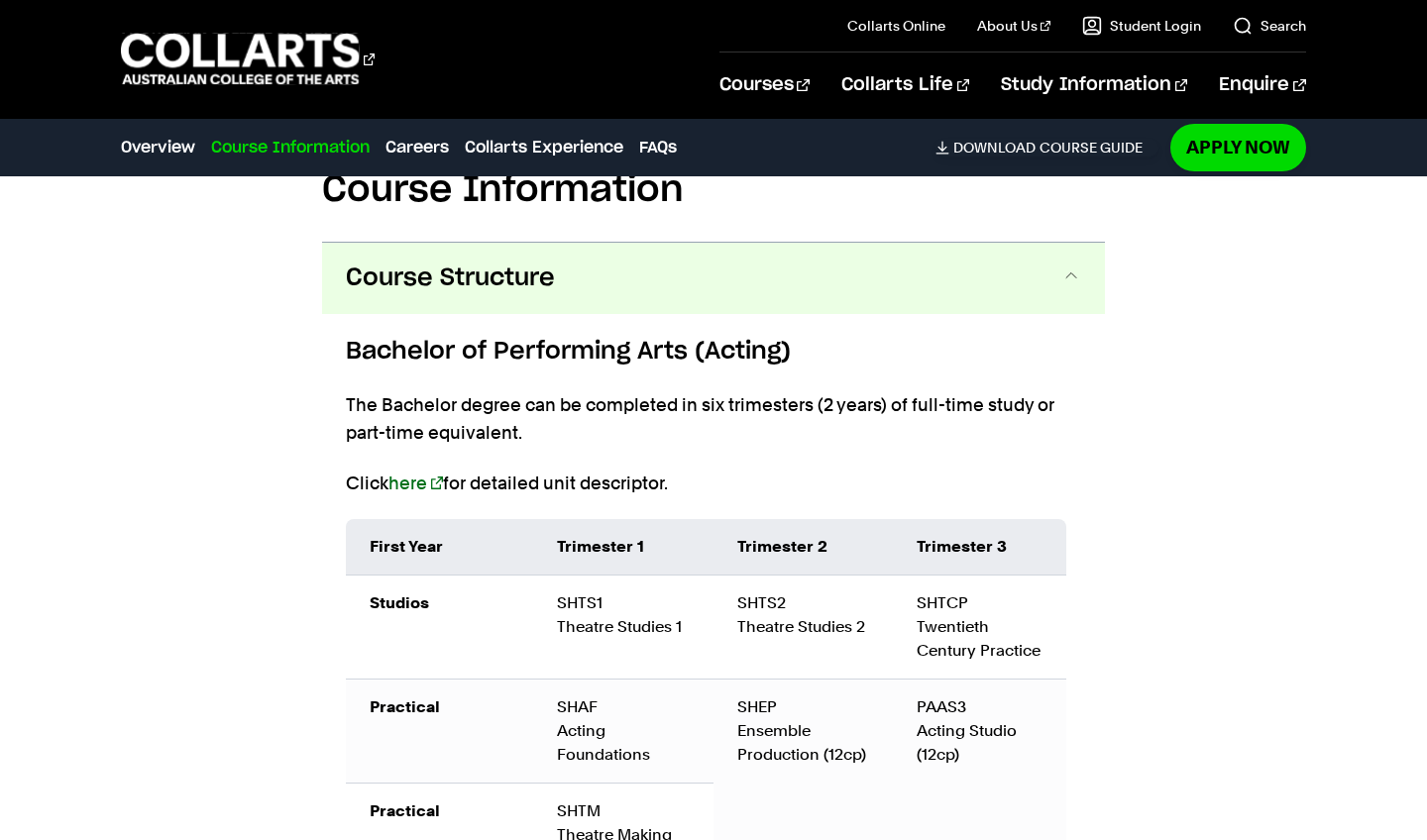 scroll, scrollTop: 1773, scrollLeft: 0, axis: vertical 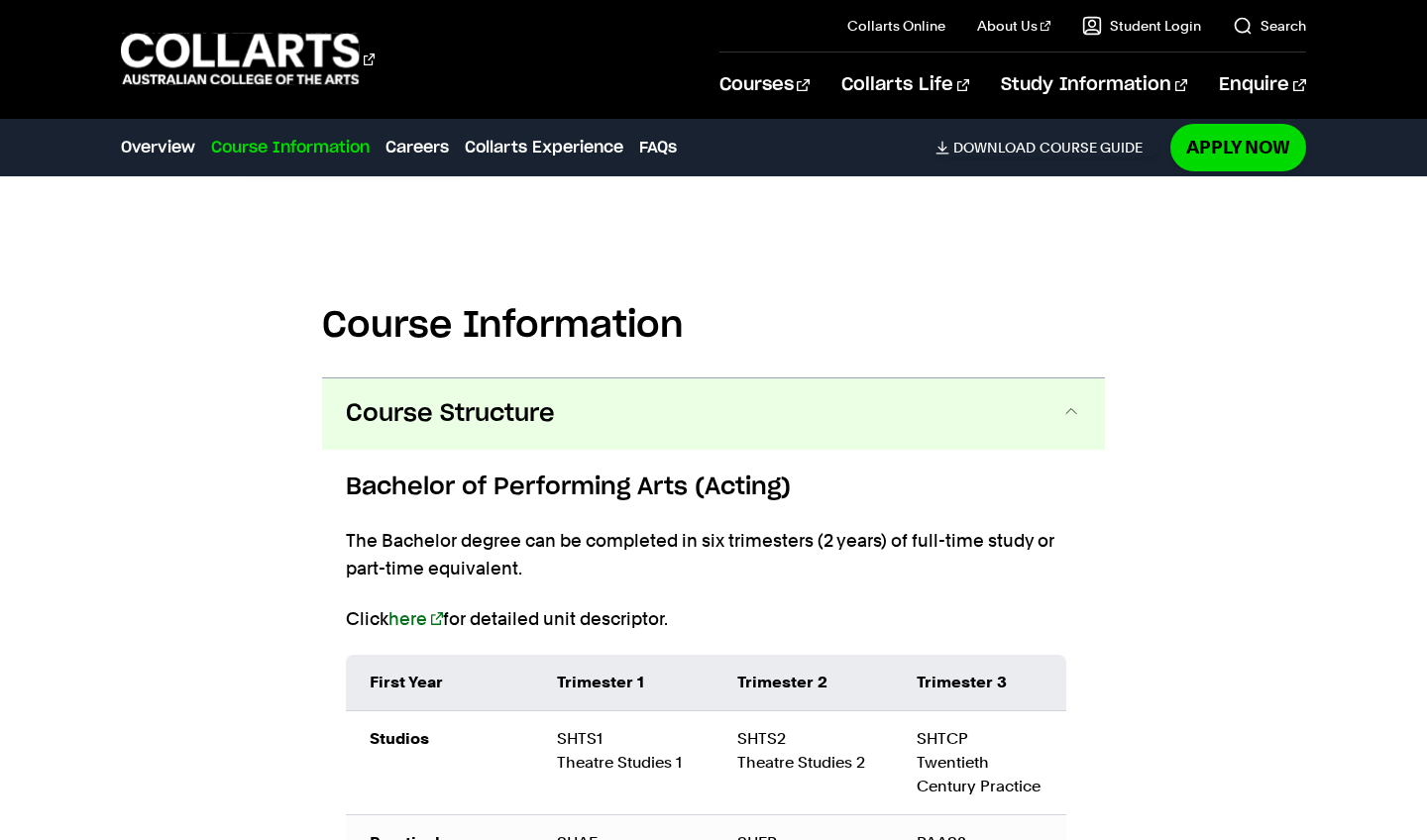 click on "Course Structure" at bounding box center [714, 414] 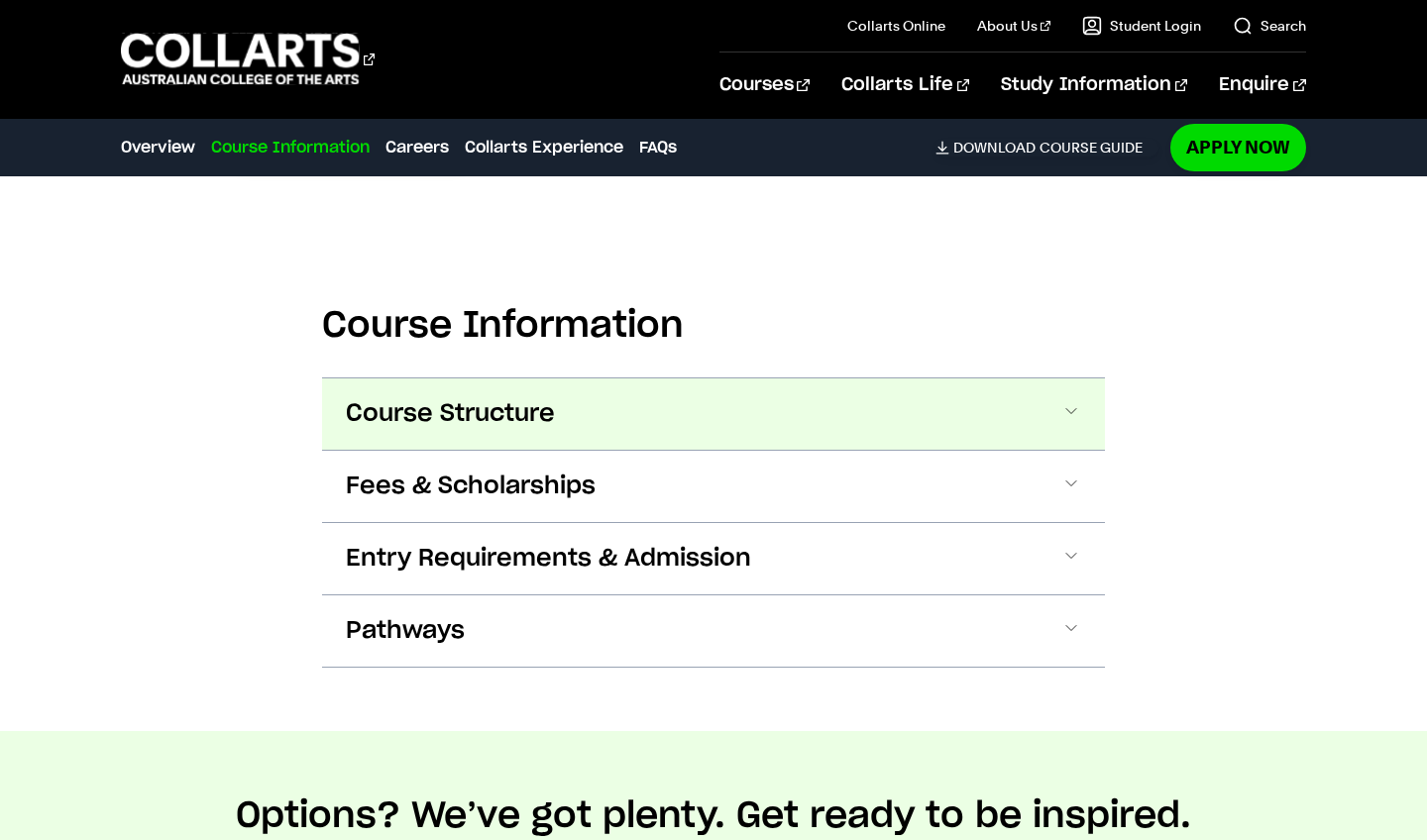 click on "Course Structure" at bounding box center (714, 414) 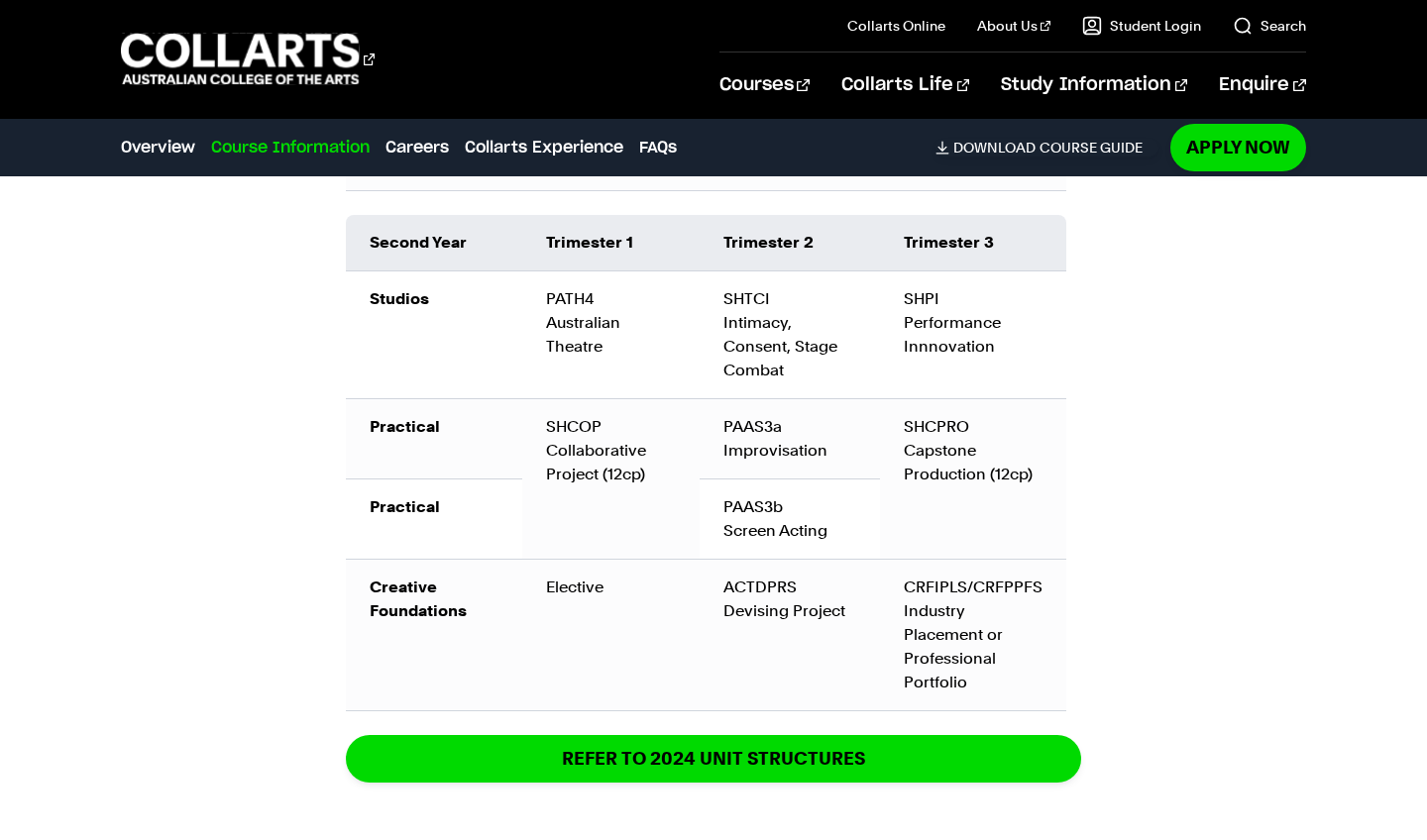 scroll, scrollTop: 3088, scrollLeft: 0, axis: vertical 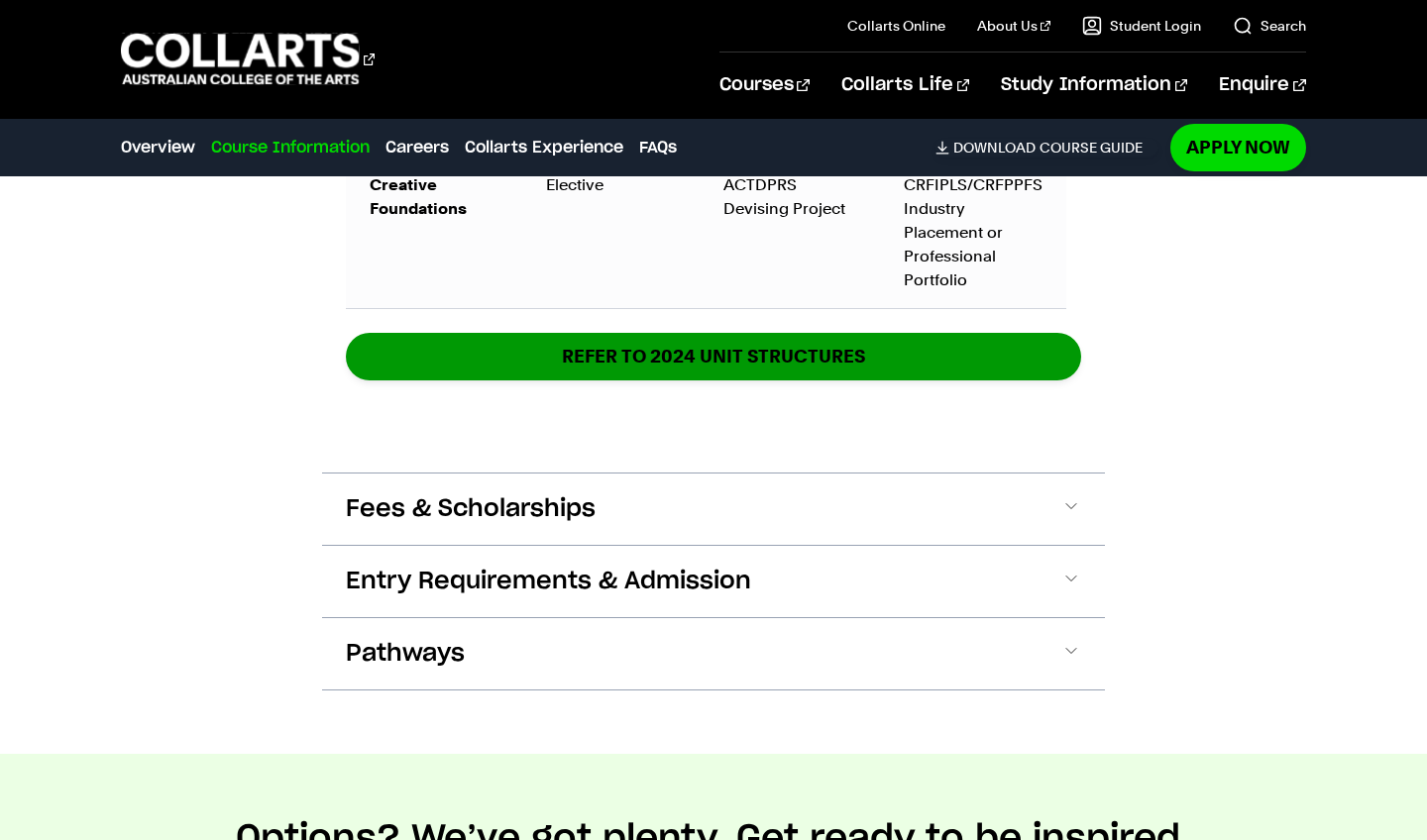 click on "REFER TO 2024 unit structures" at bounding box center (714, 356) 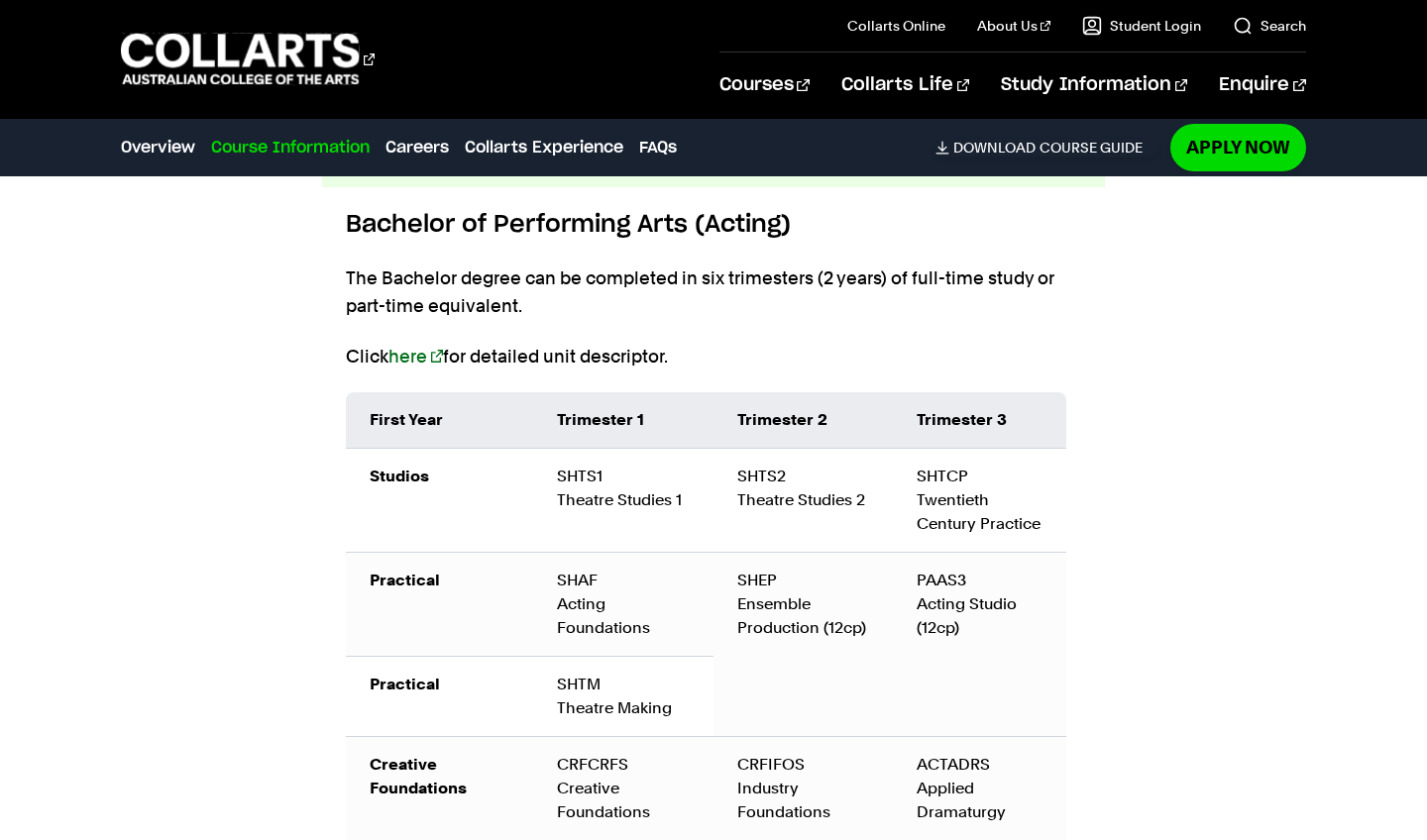 scroll, scrollTop: 2058, scrollLeft: 0, axis: vertical 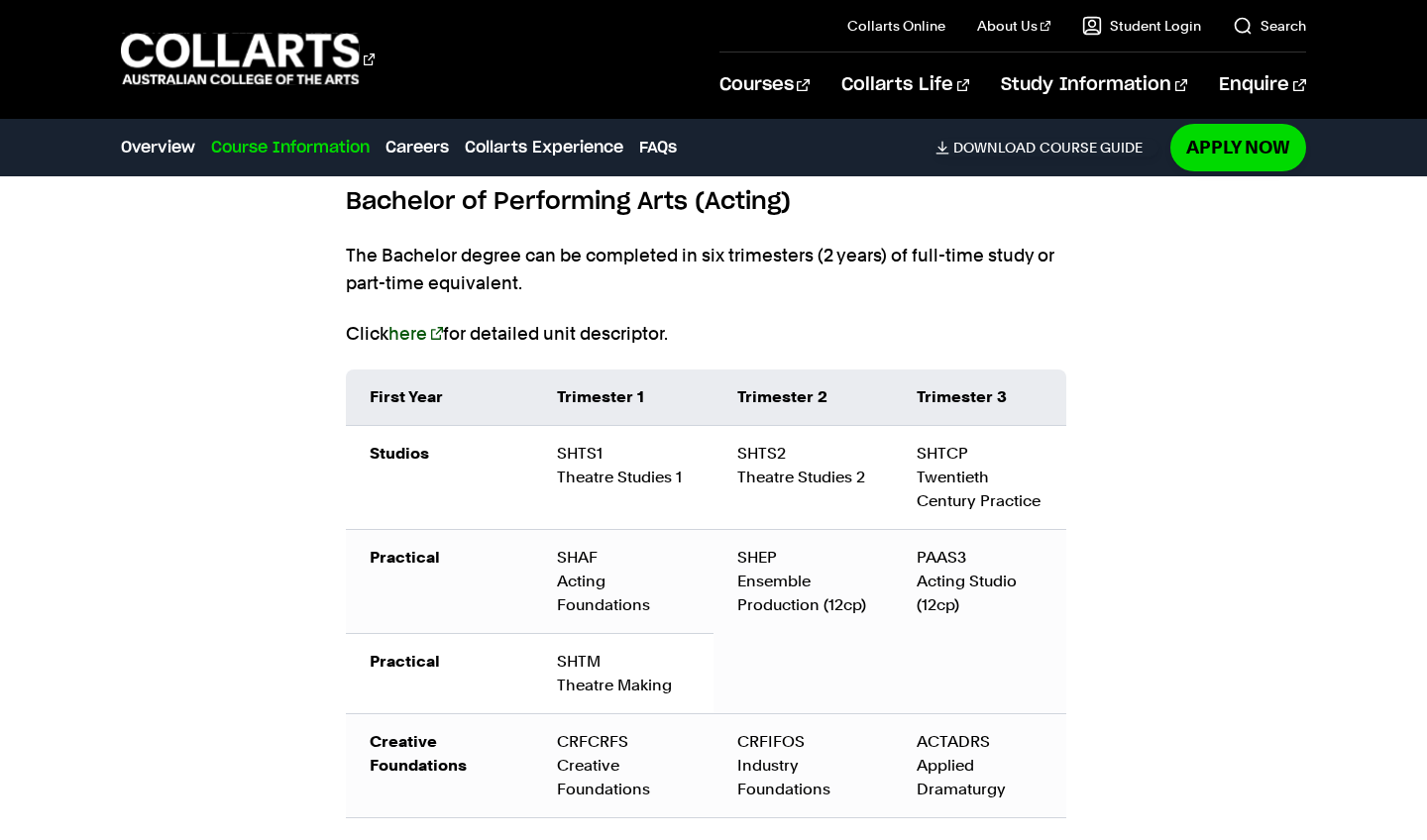 click on "here" at bounding box center [415, 333] 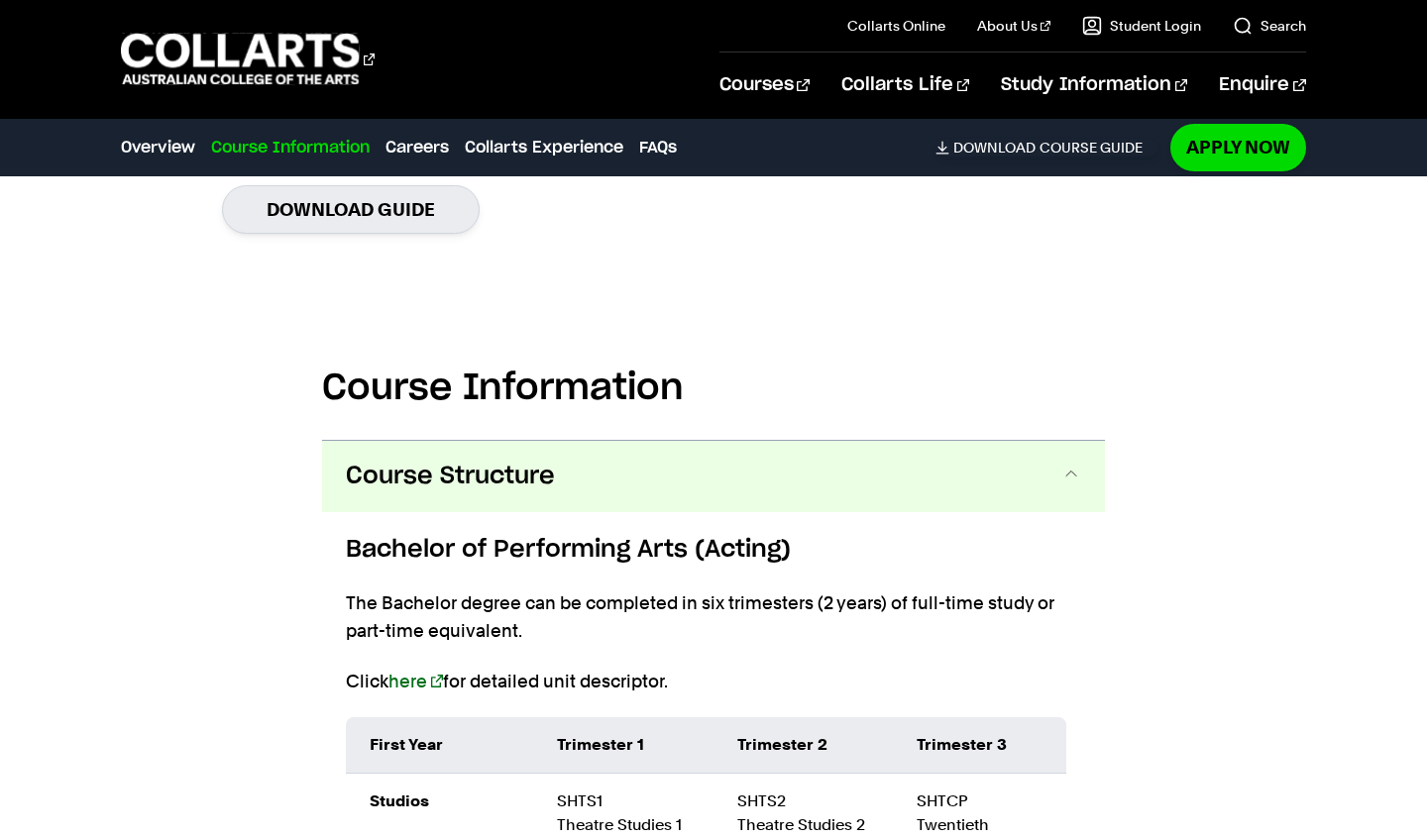 scroll, scrollTop: 1849, scrollLeft: 0, axis: vertical 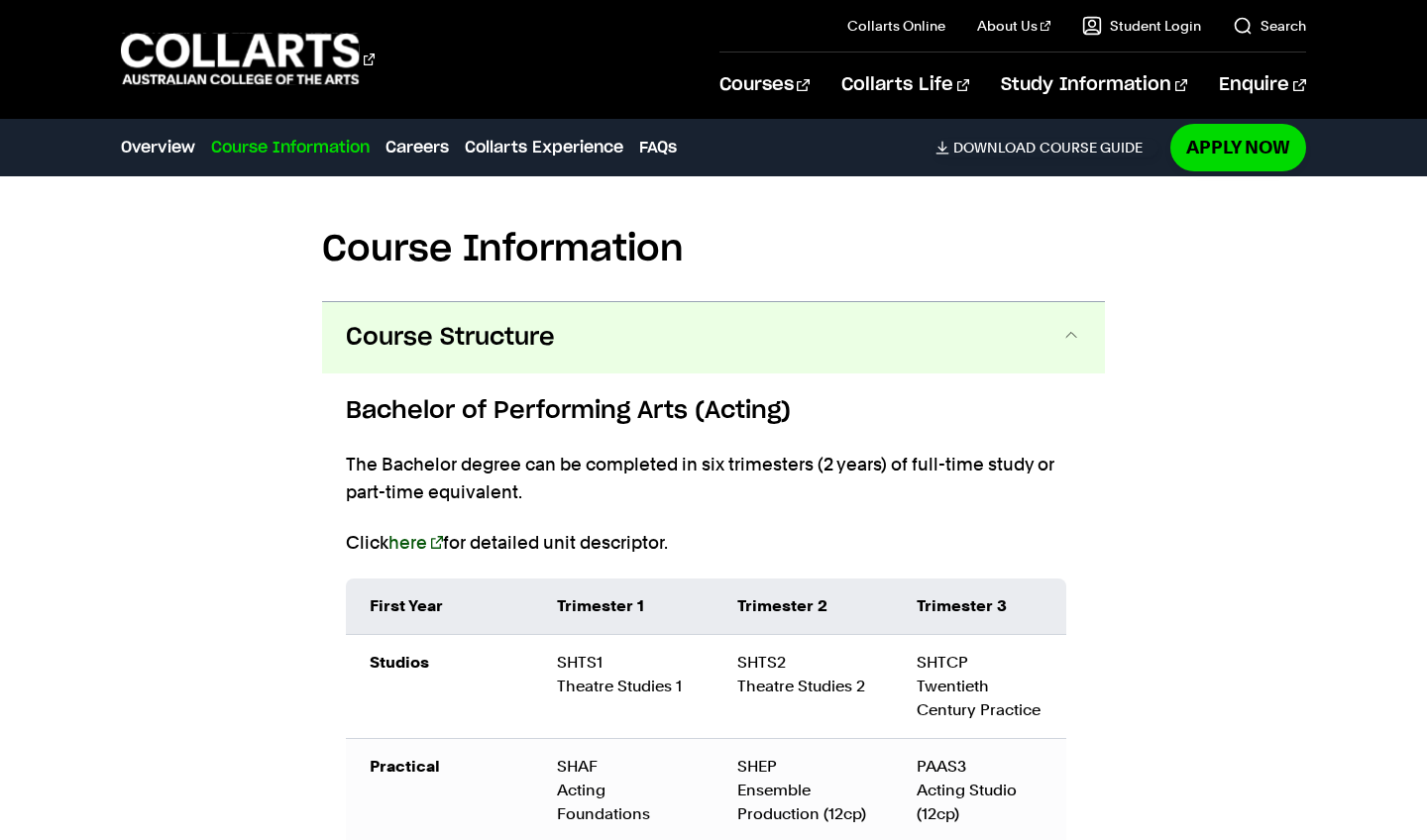 click on "here" at bounding box center (415, 542) 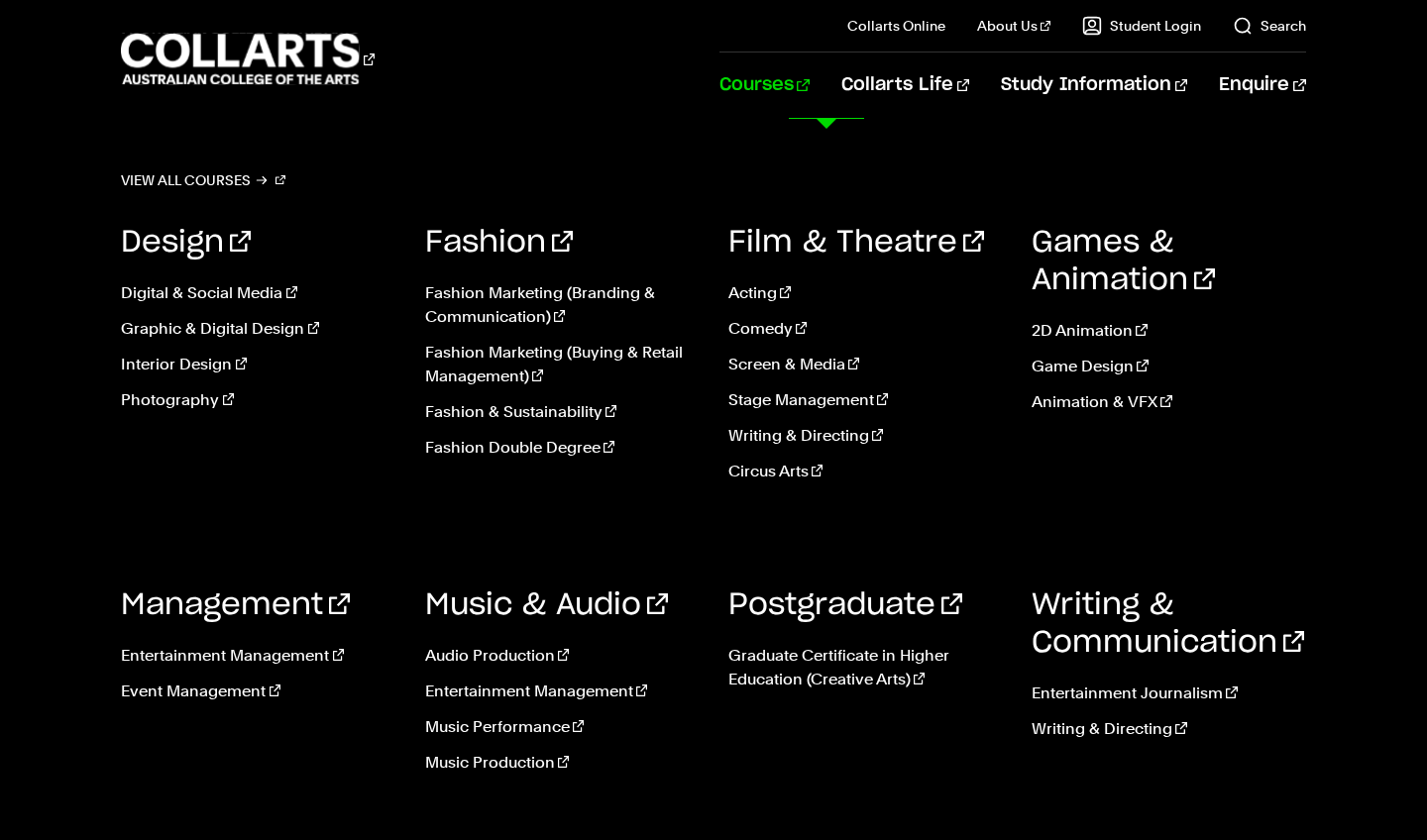 click on "Courses" at bounding box center (764, 85) 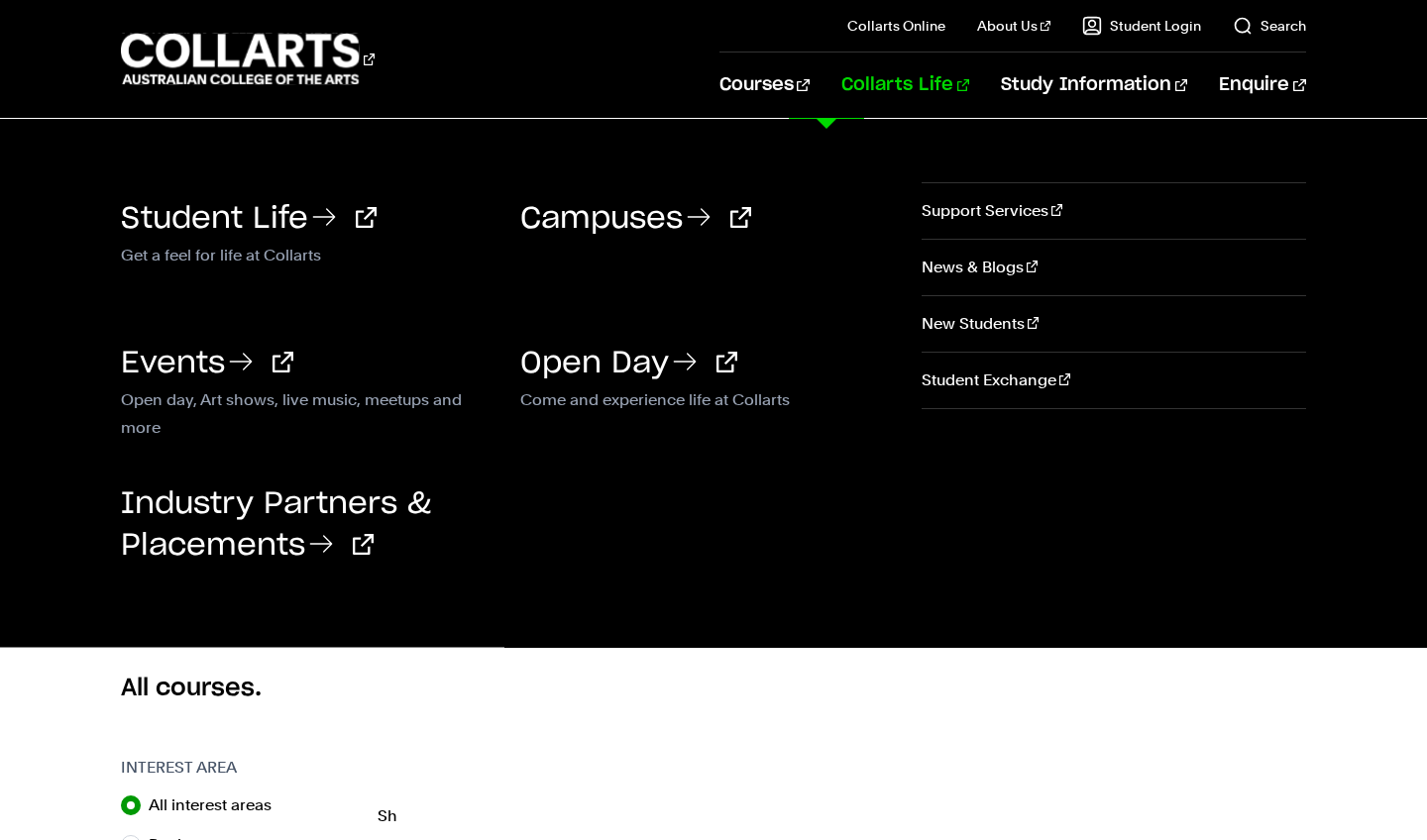 scroll, scrollTop: 0, scrollLeft: 0, axis: both 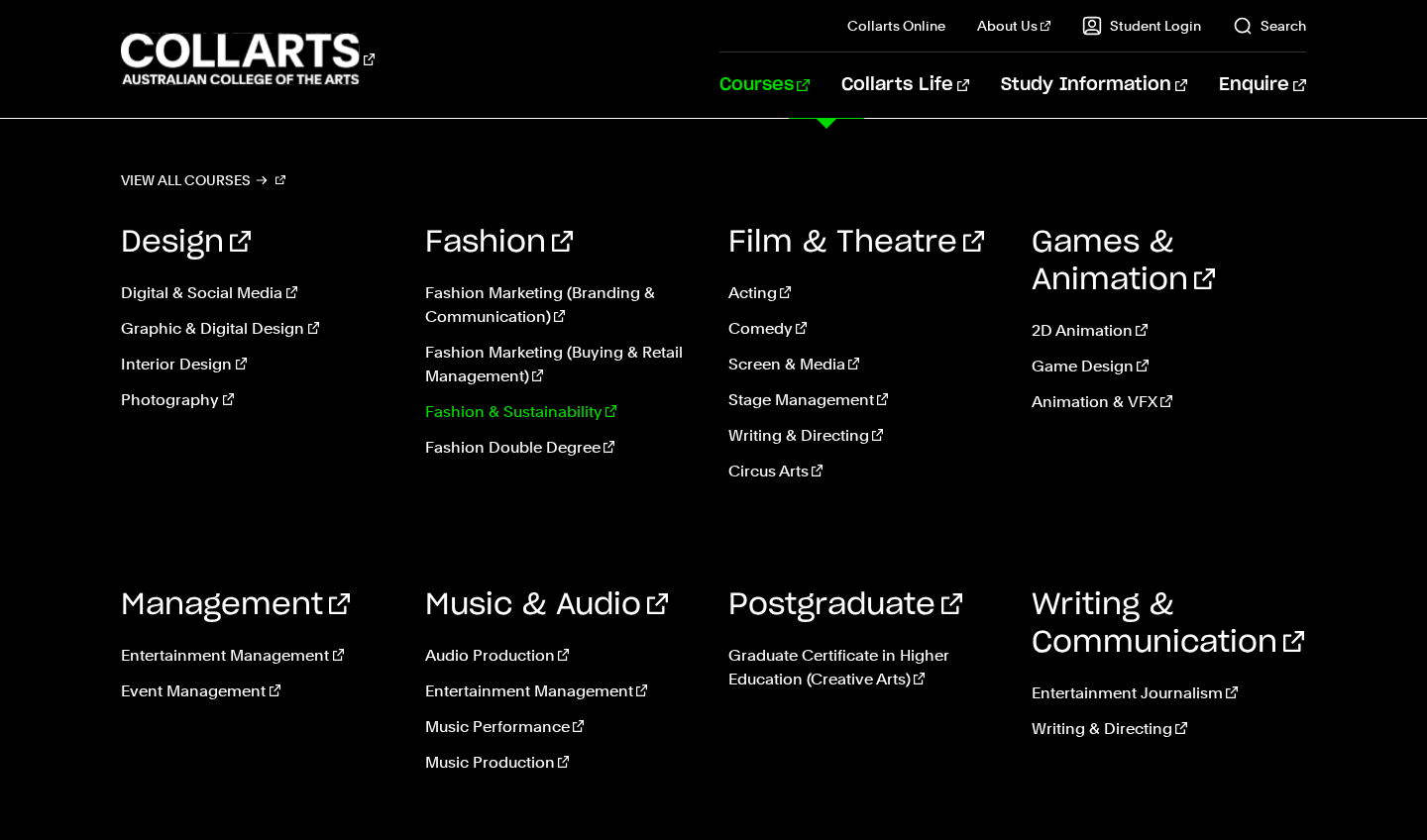 click on "Fashion & Sustainability" at bounding box center [562, 412] 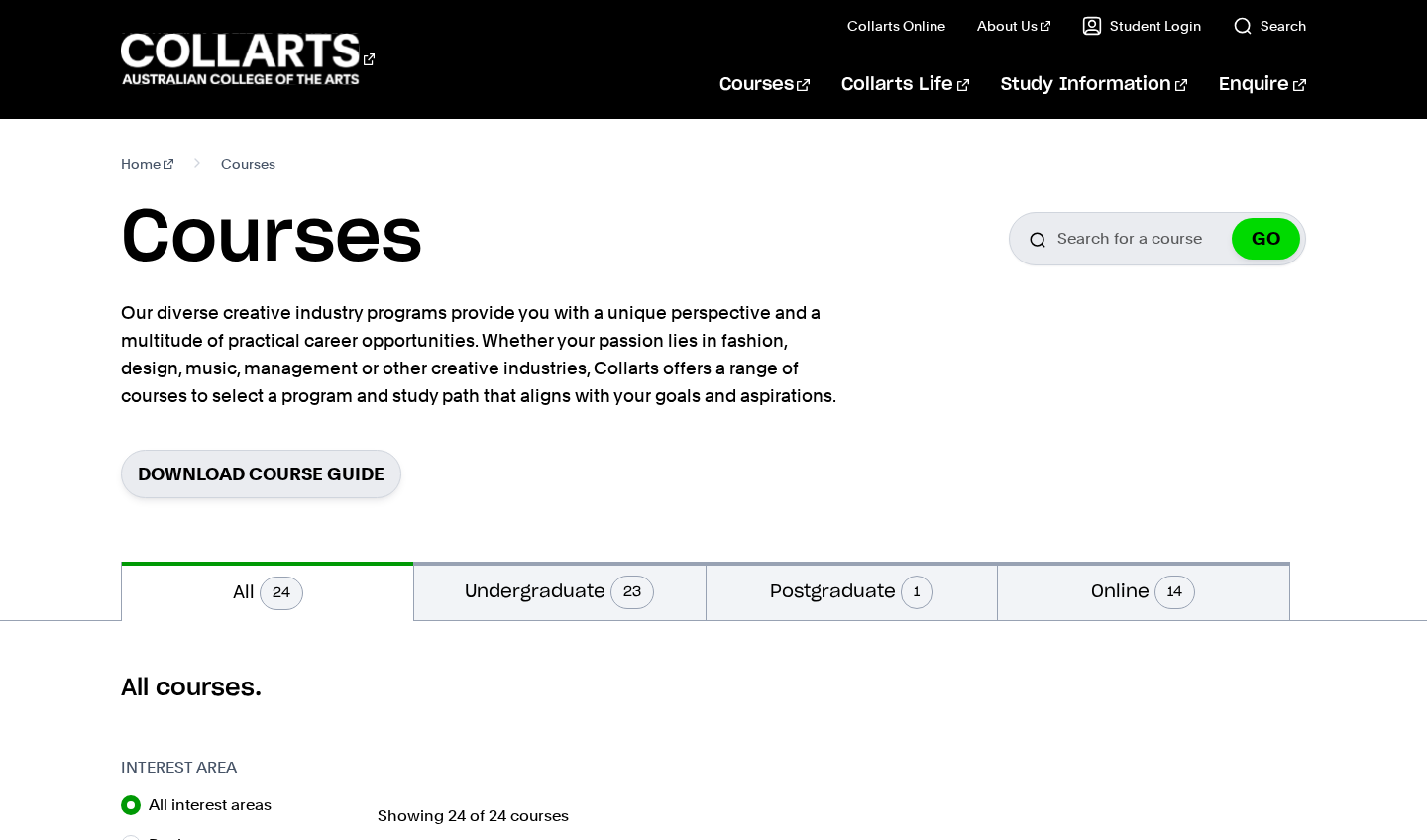 scroll, scrollTop: 0, scrollLeft: 0, axis: both 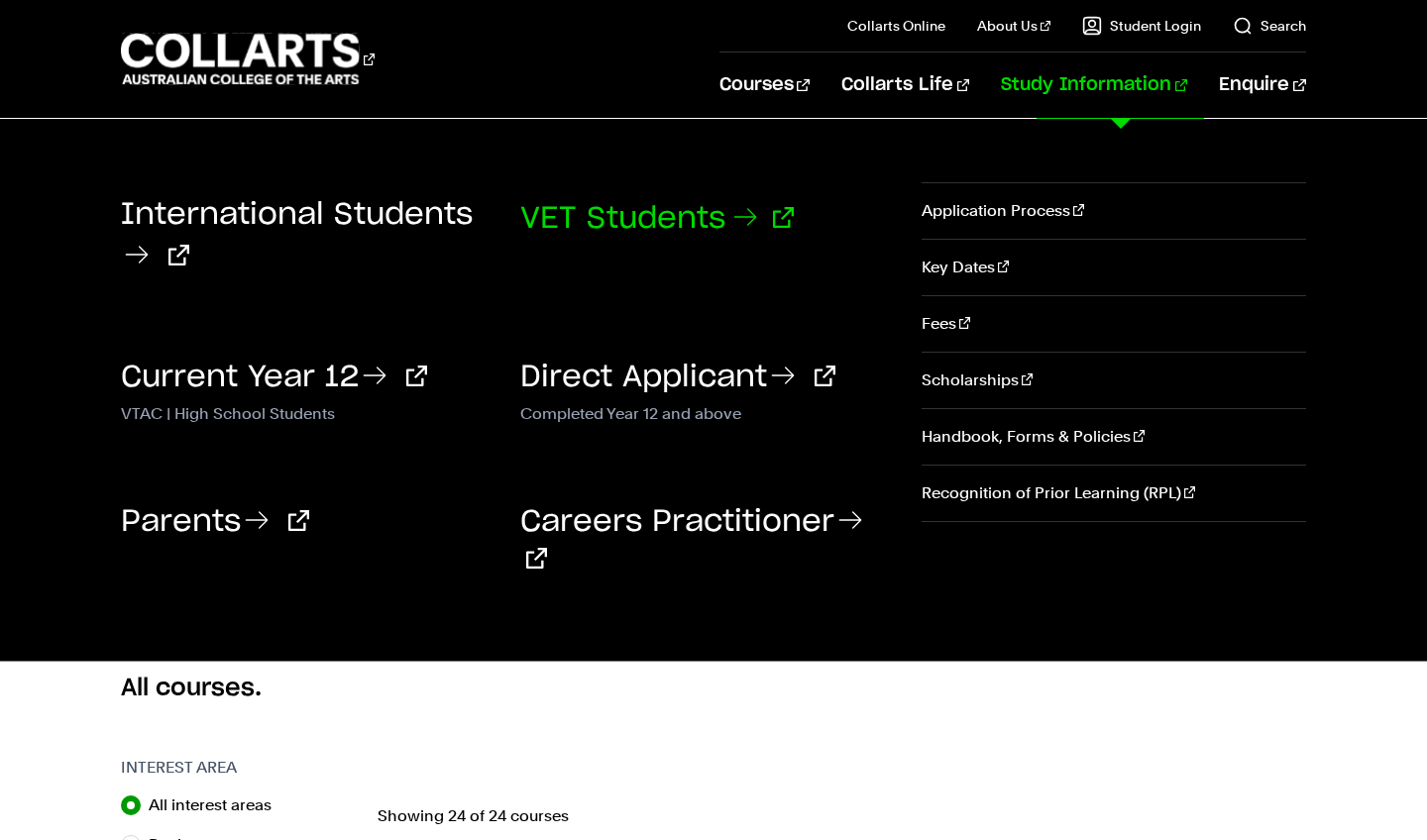 click on "VET Students" at bounding box center (657, 219) 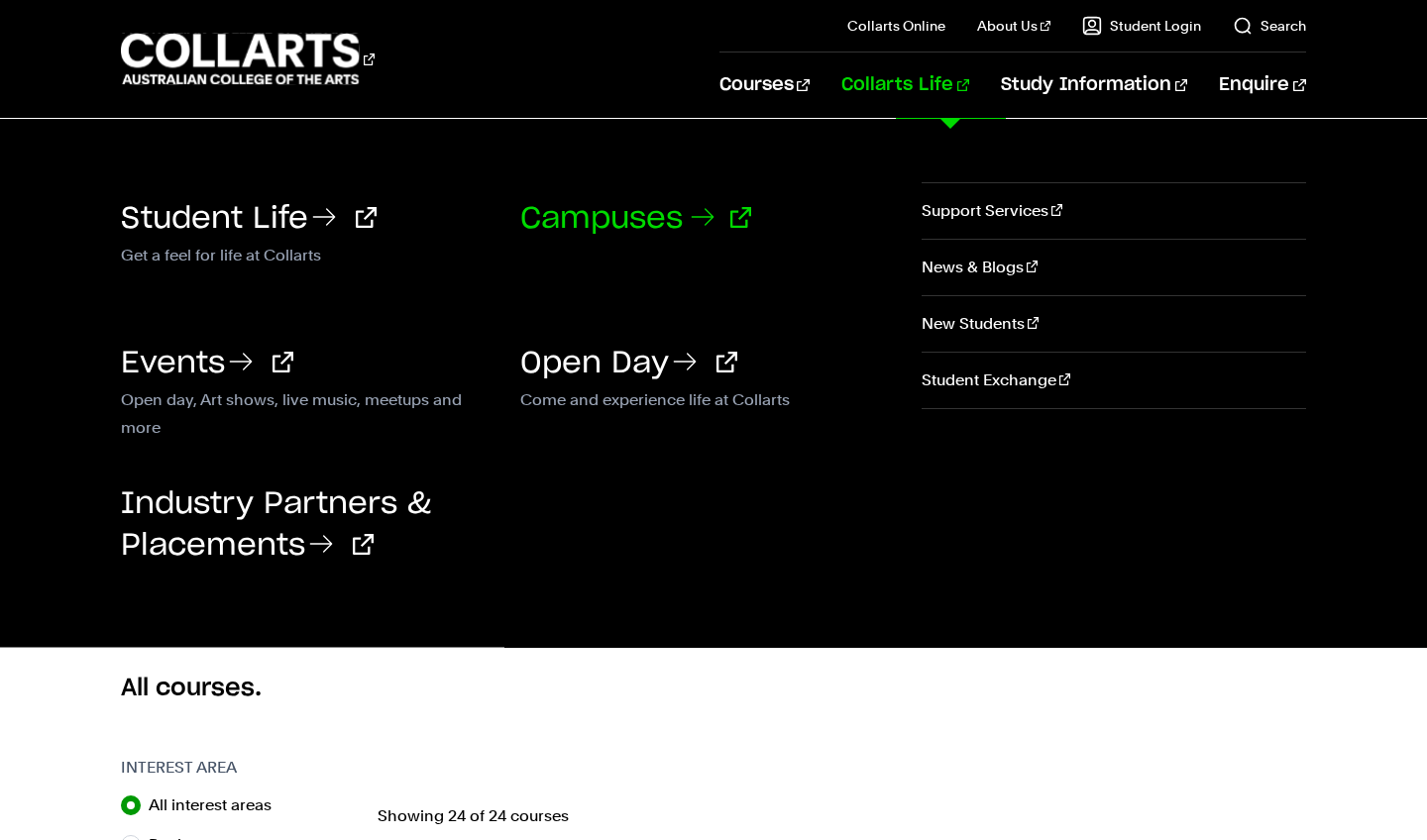 click on "Campuses" at bounding box center [635, 219] 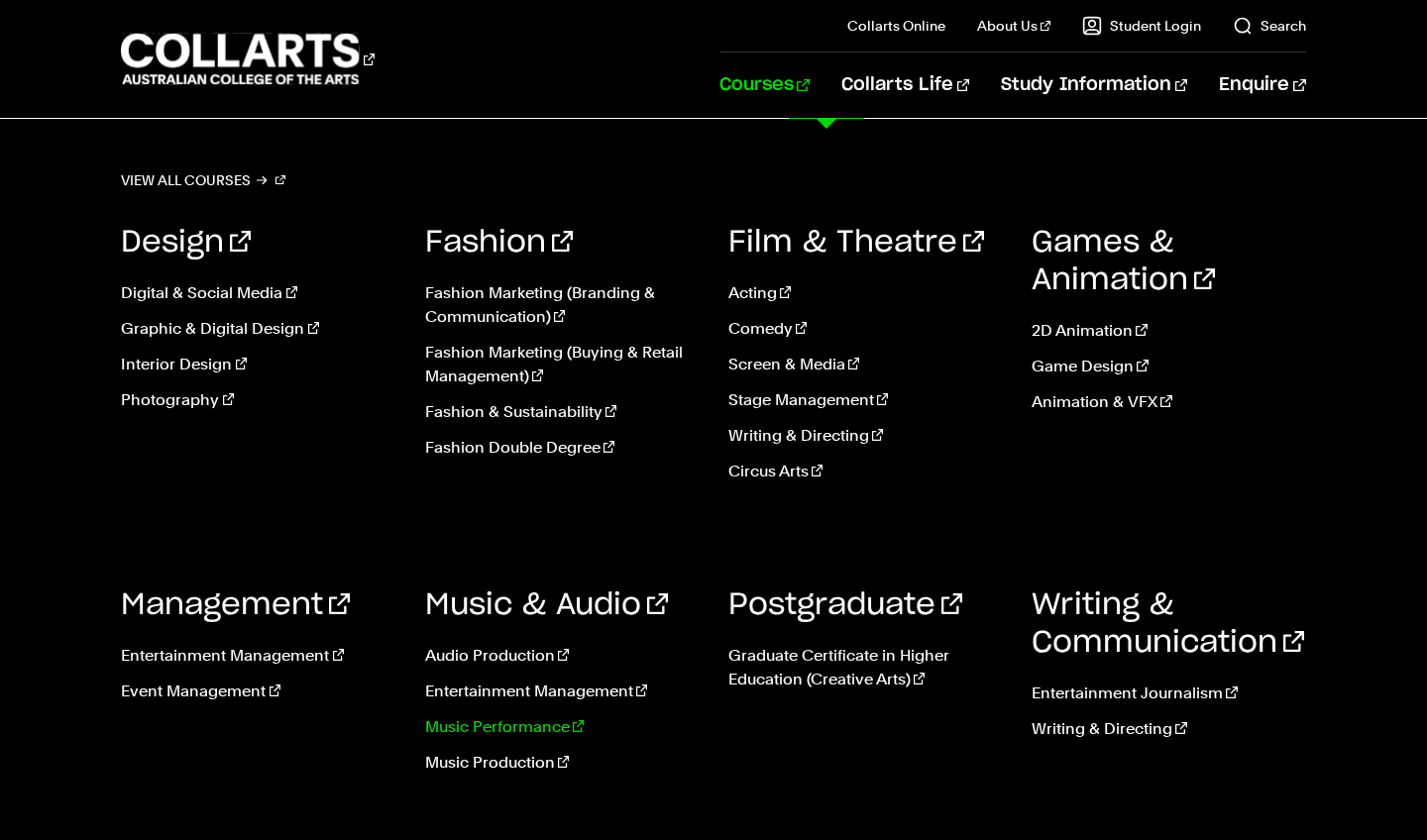 click on "Music Performance" at bounding box center (562, 727) 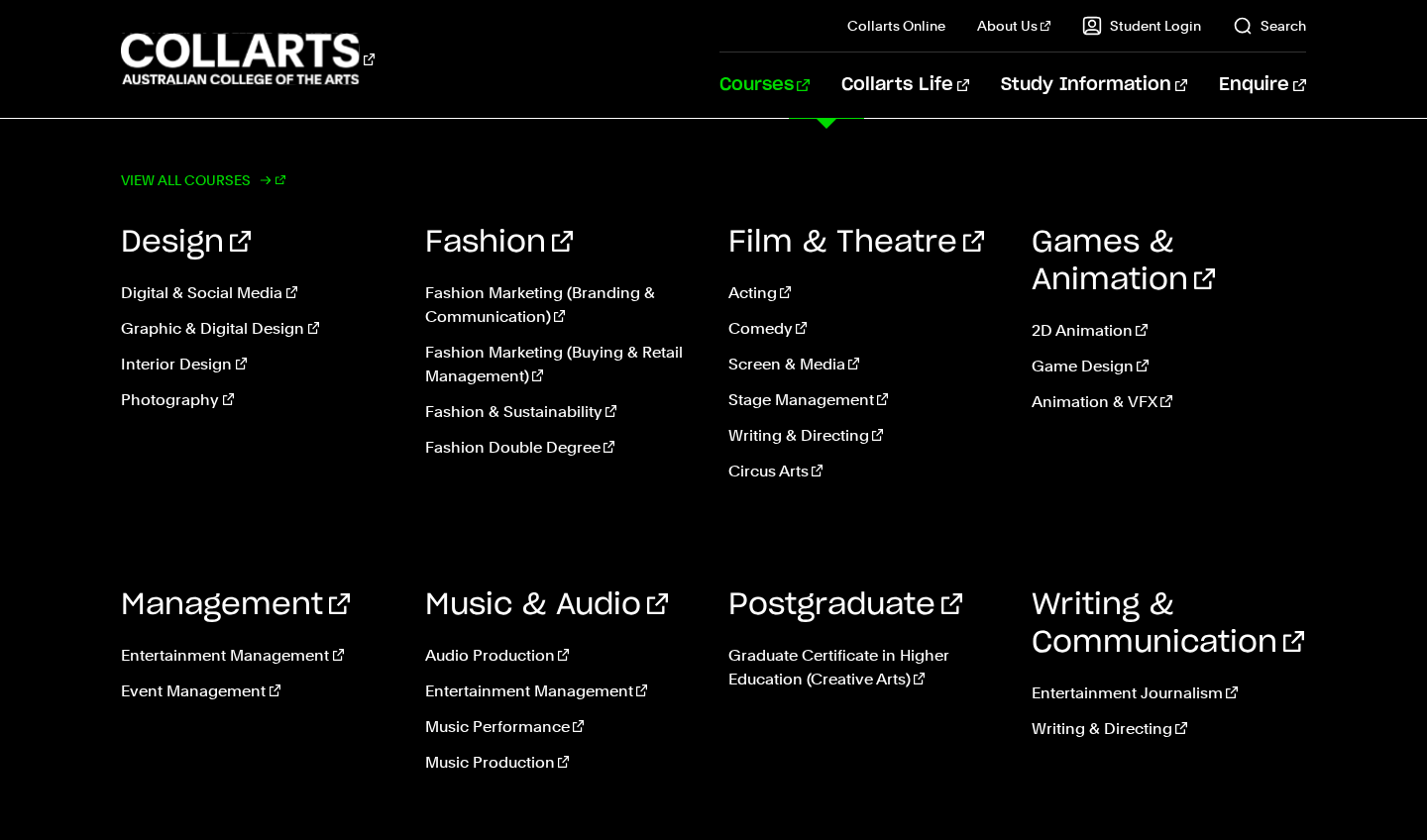 click on "View all courses" at bounding box center (203, 180) 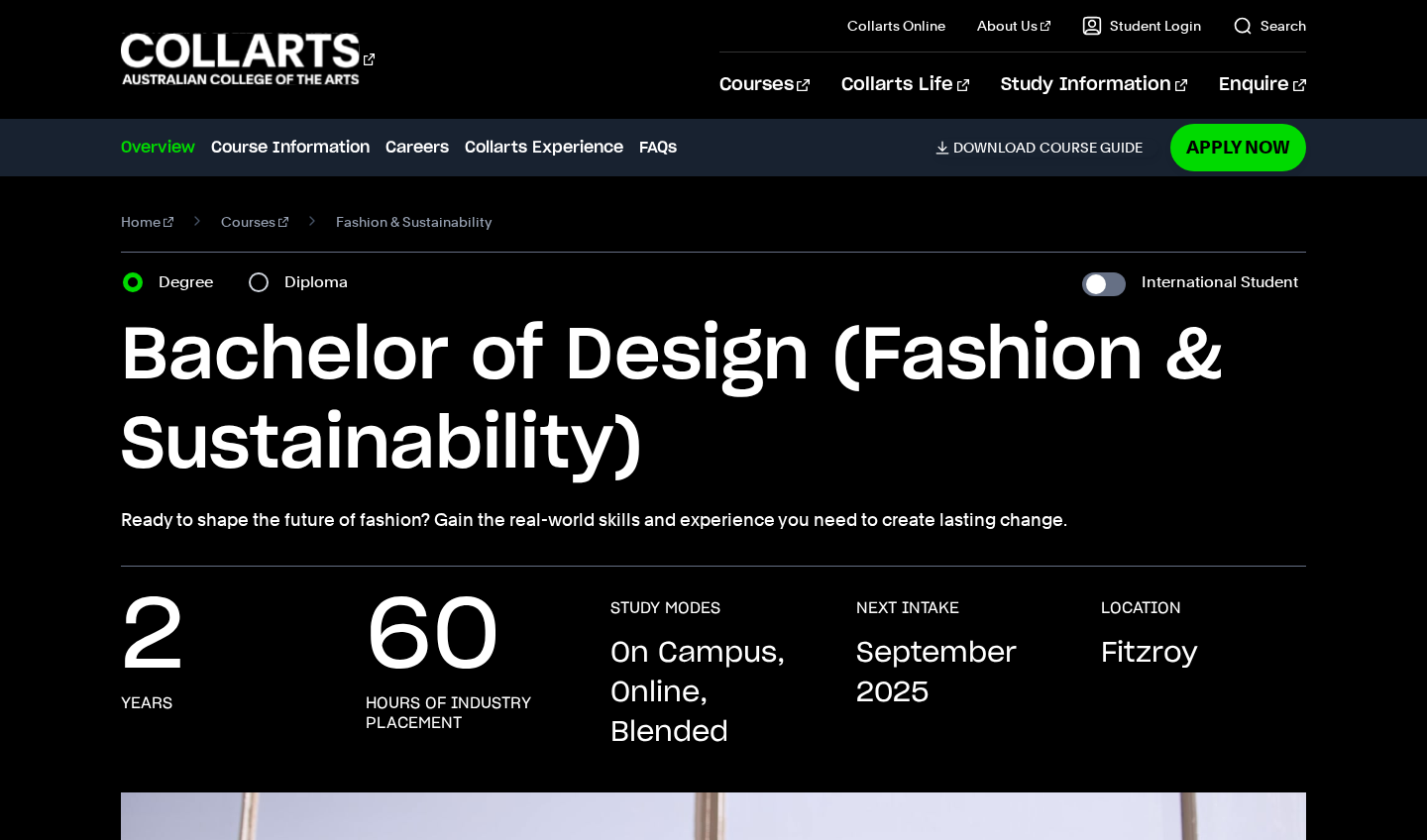 scroll, scrollTop: 0, scrollLeft: 0, axis: both 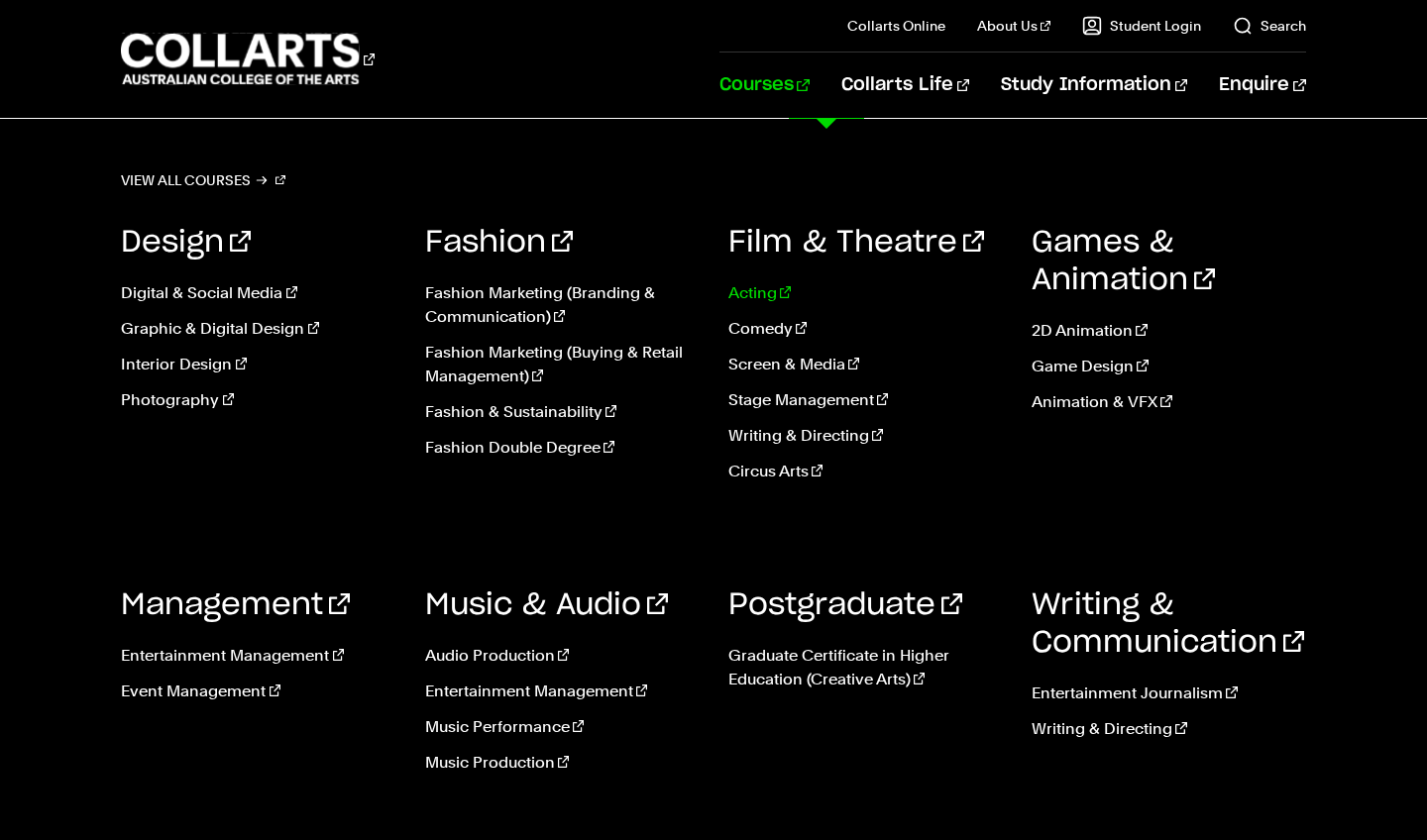 click on "Acting" at bounding box center [865, 293] 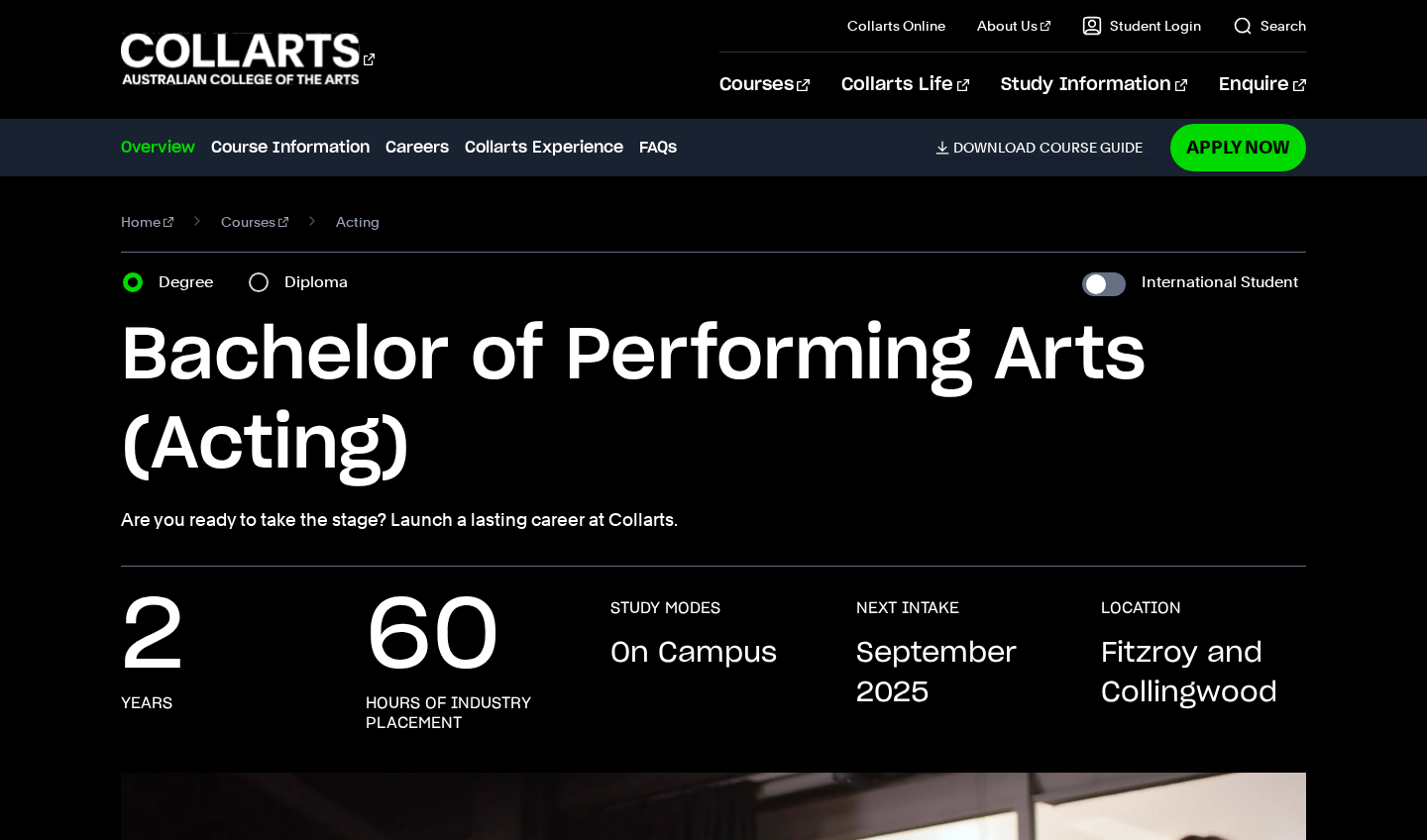 scroll, scrollTop: 0, scrollLeft: 0, axis: both 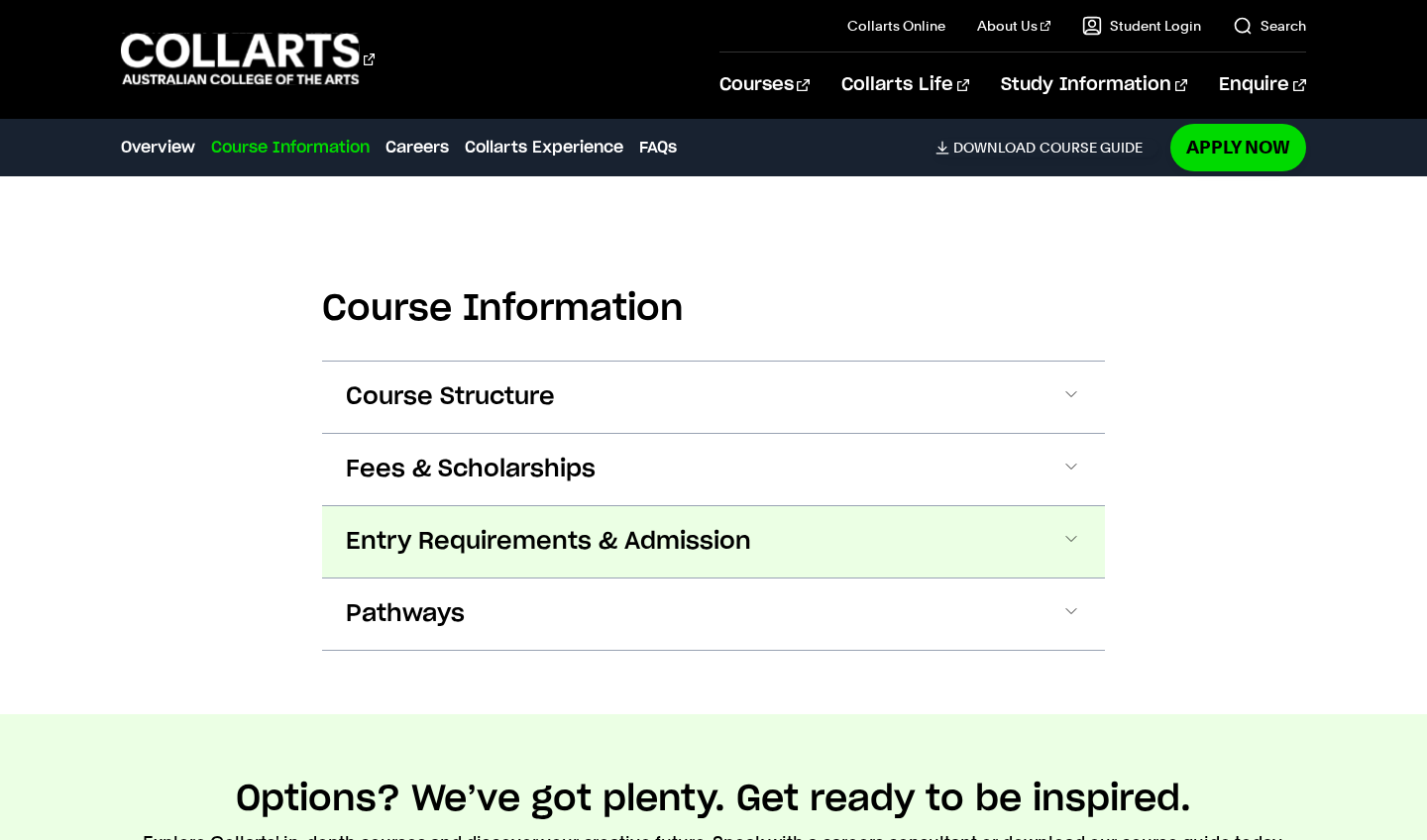 click on "Entry Requirements & Admission" at bounding box center [548, 542] 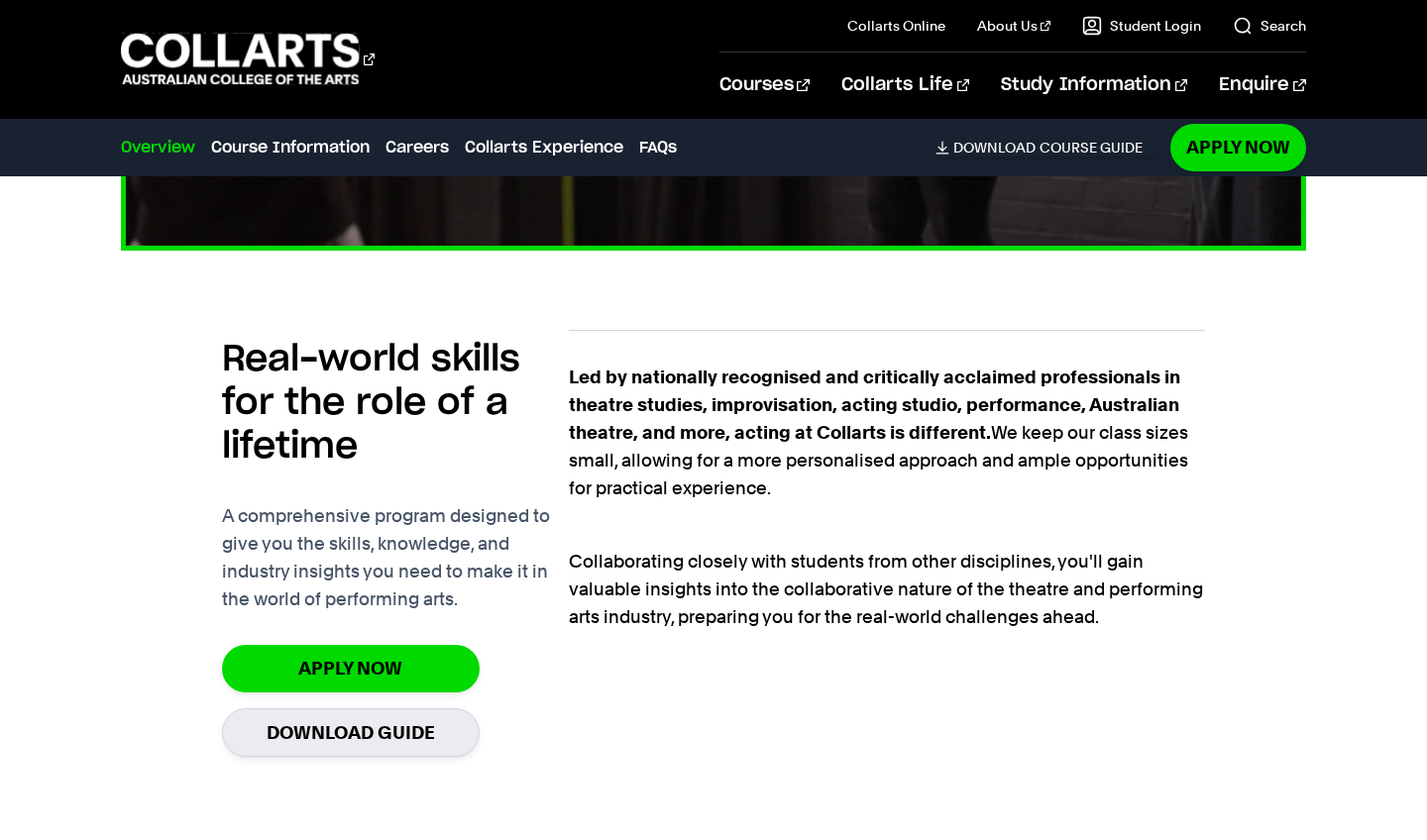 scroll, scrollTop: 1190, scrollLeft: 0, axis: vertical 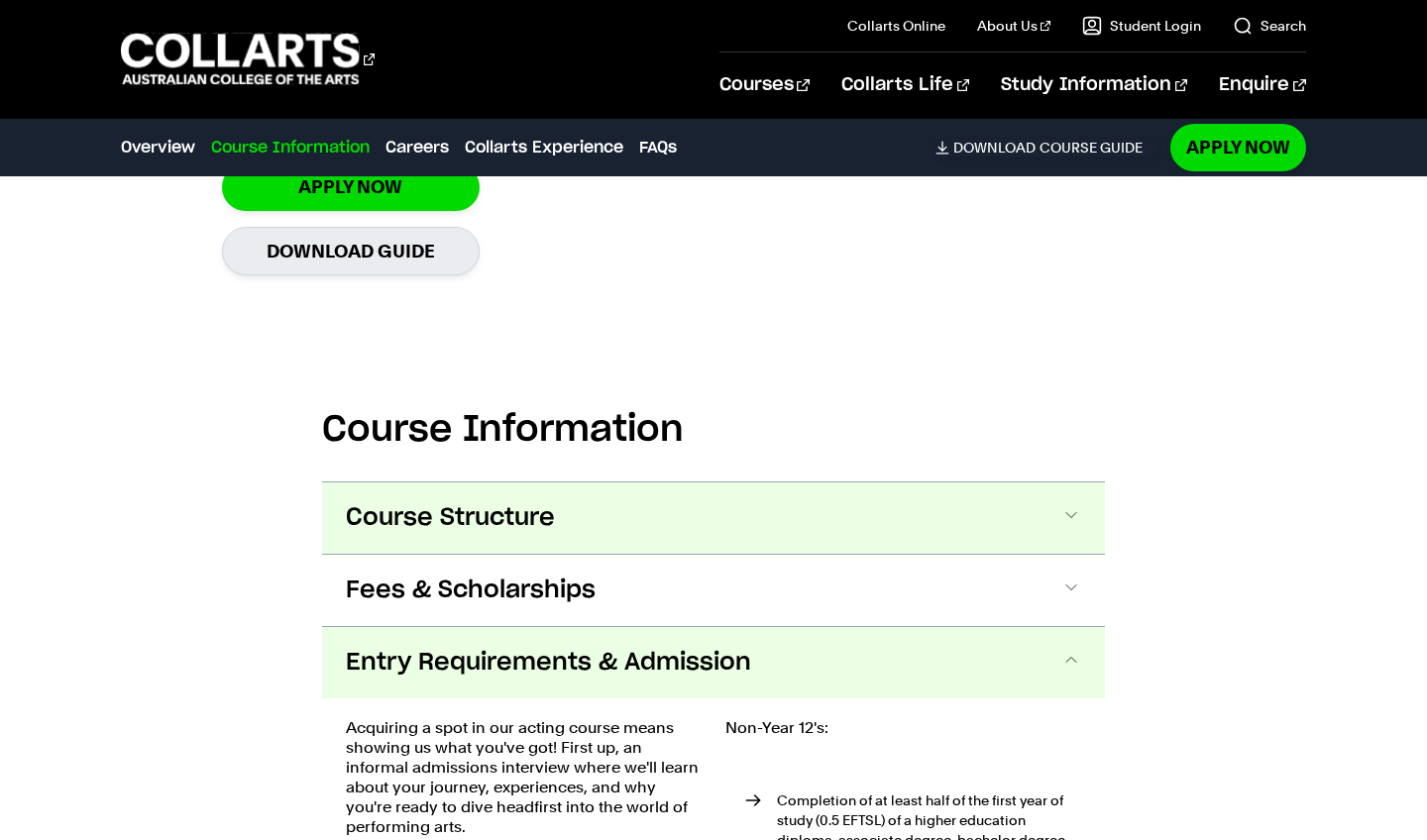 click on "Course Structure" at bounding box center [714, 518] 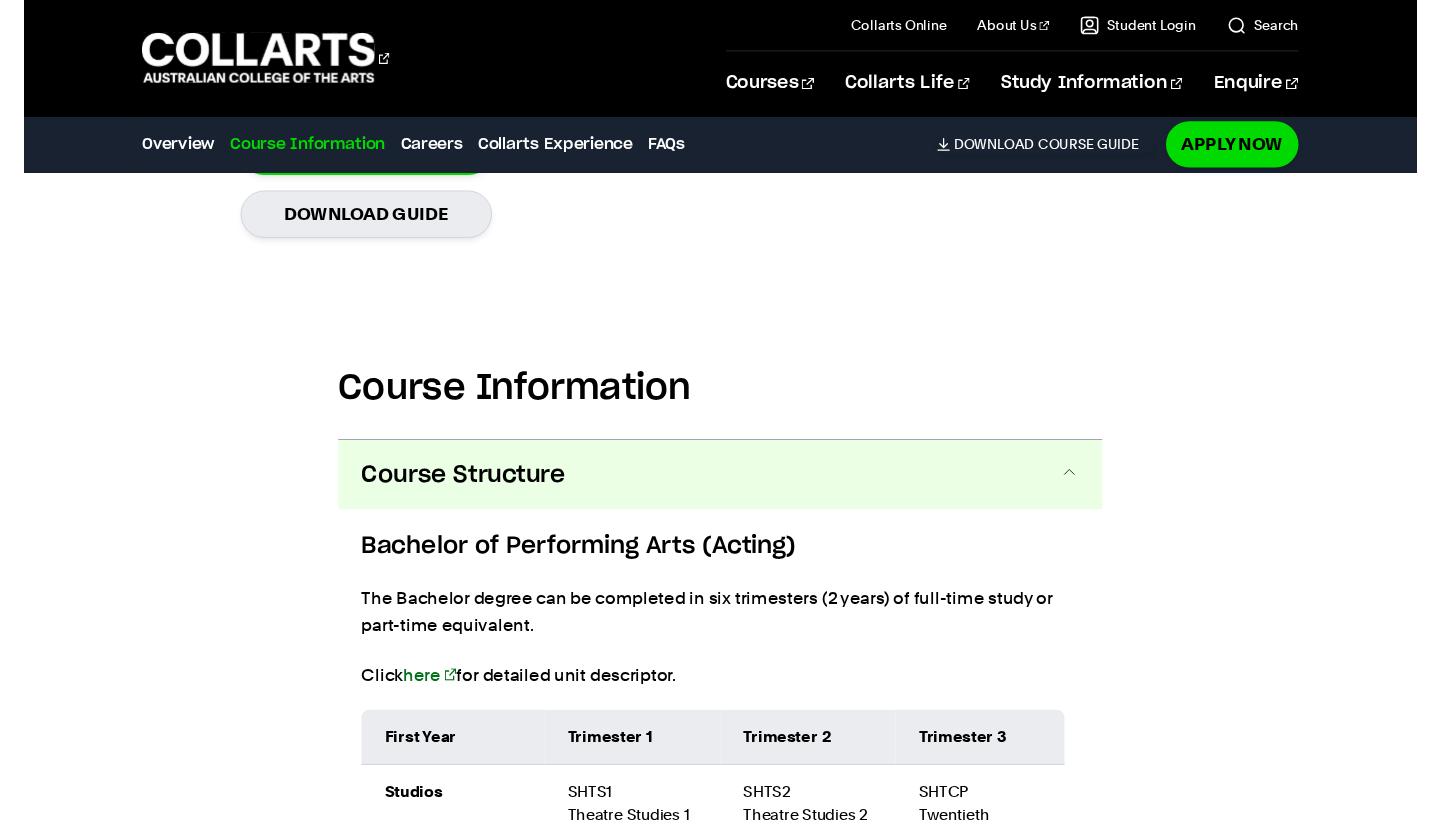 scroll, scrollTop: 1669, scrollLeft: 0, axis: vertical 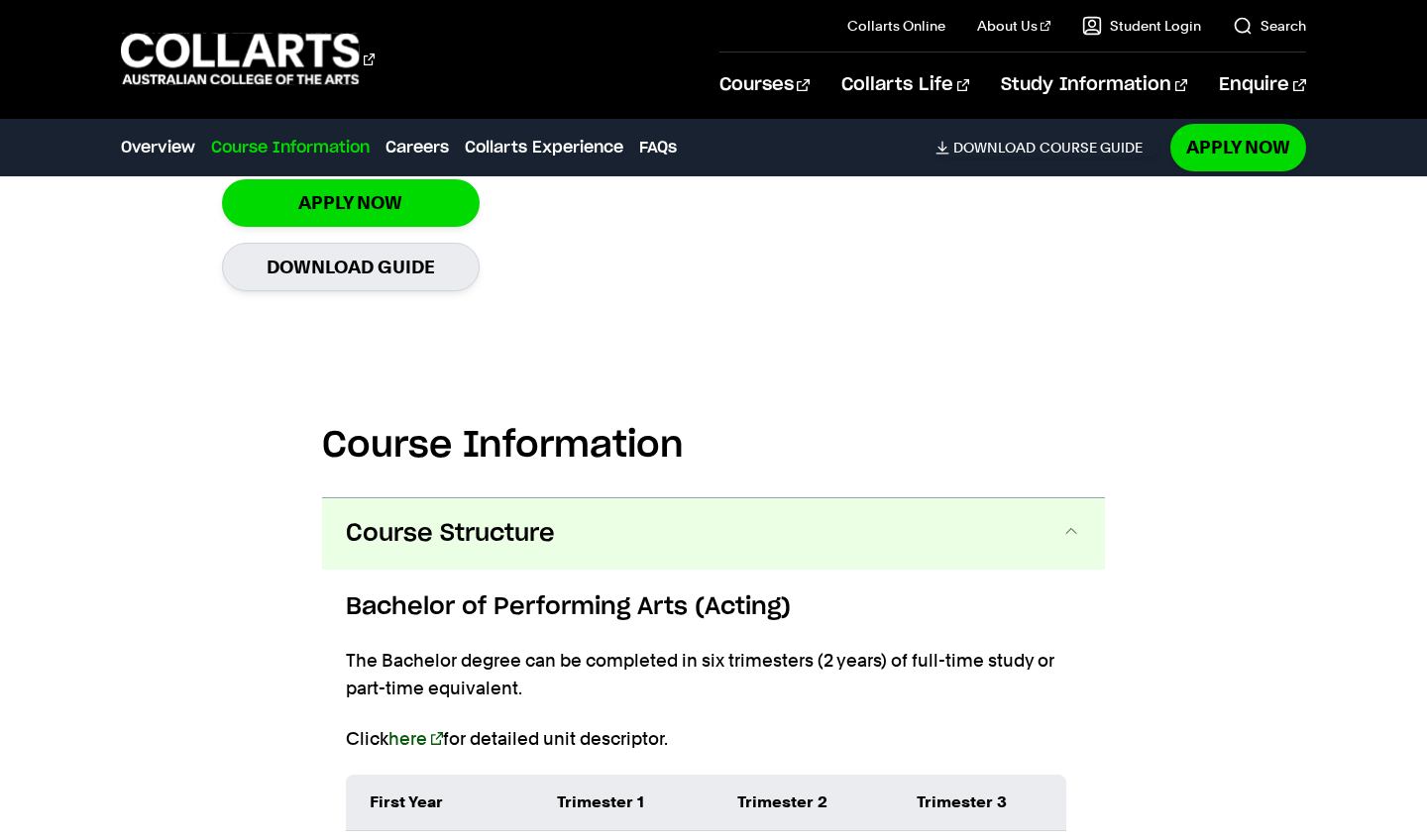 click on "here" at bounding box center [415, 738] 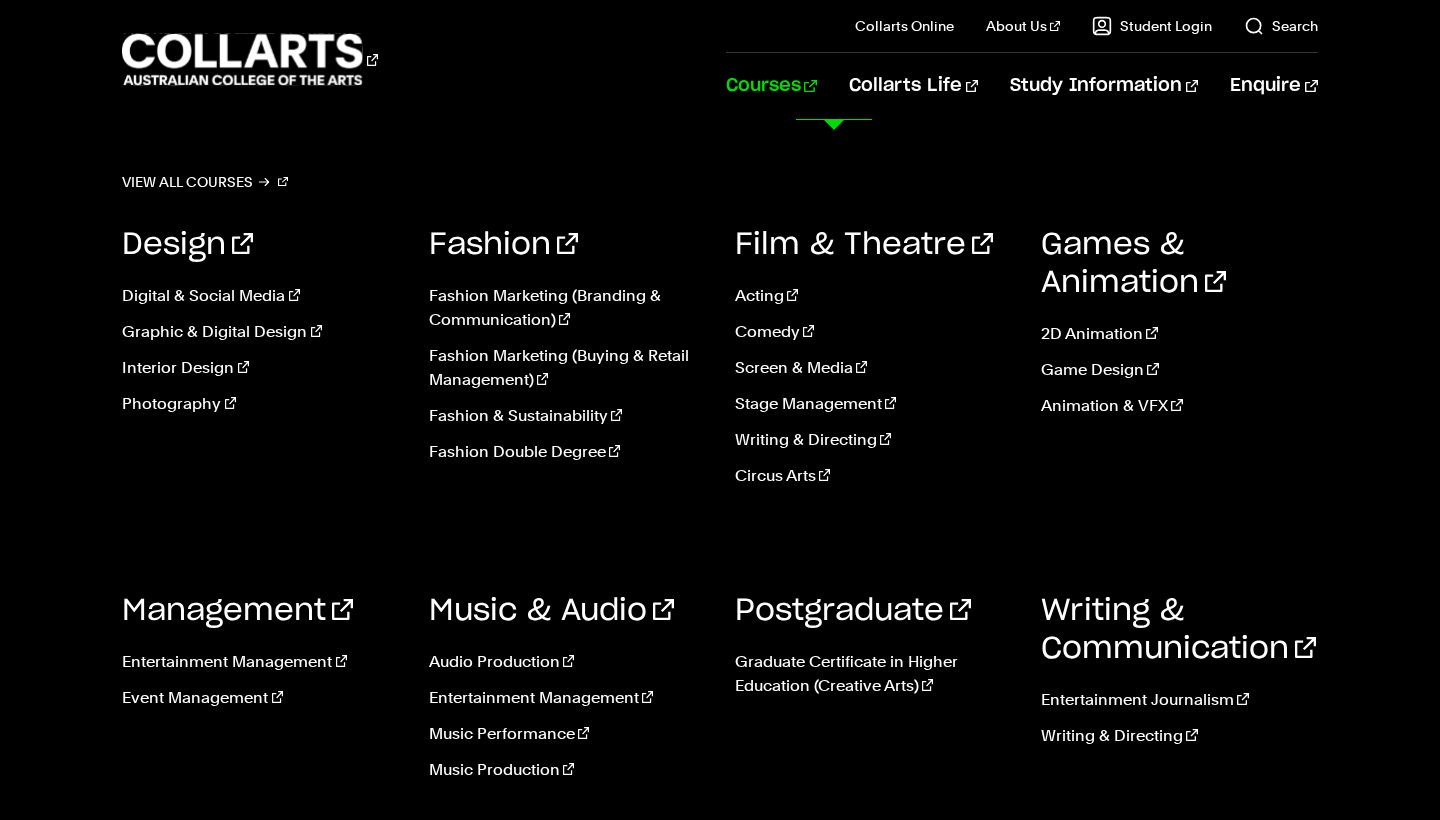 scroll, scrollTop: 502, scrollLeft: 0, axis: vertical 